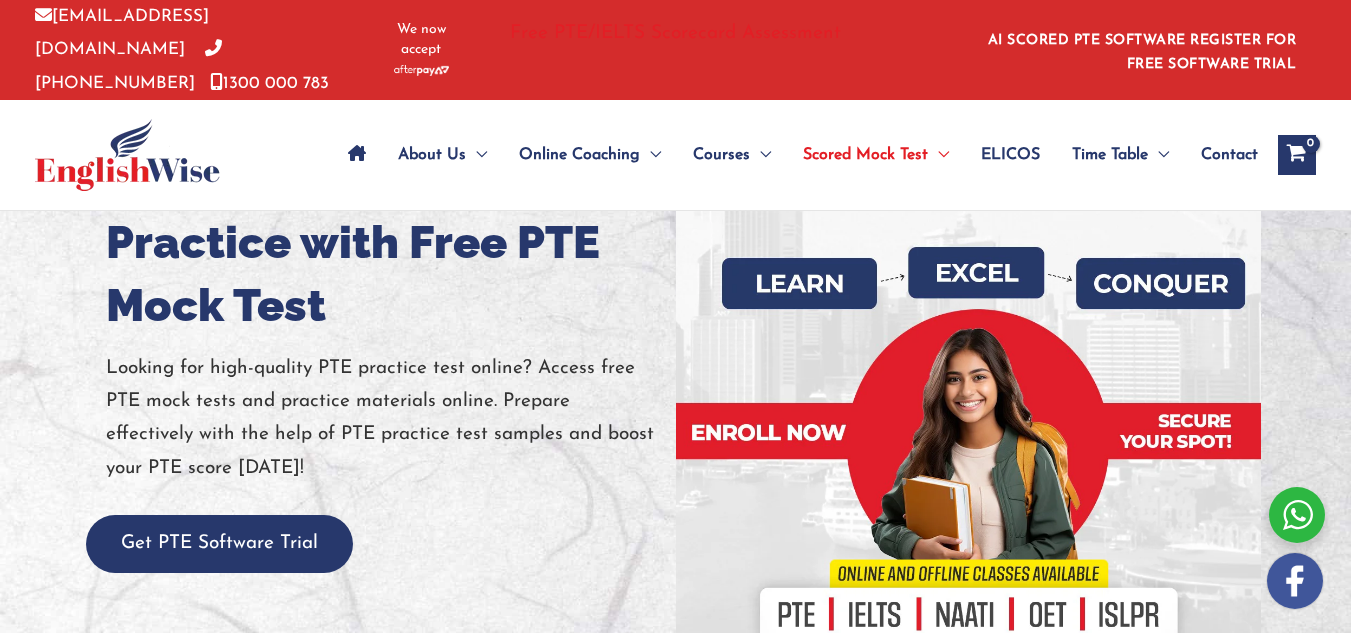 scroll, scrollTop: 0, scrollLeft: 0, axis: both 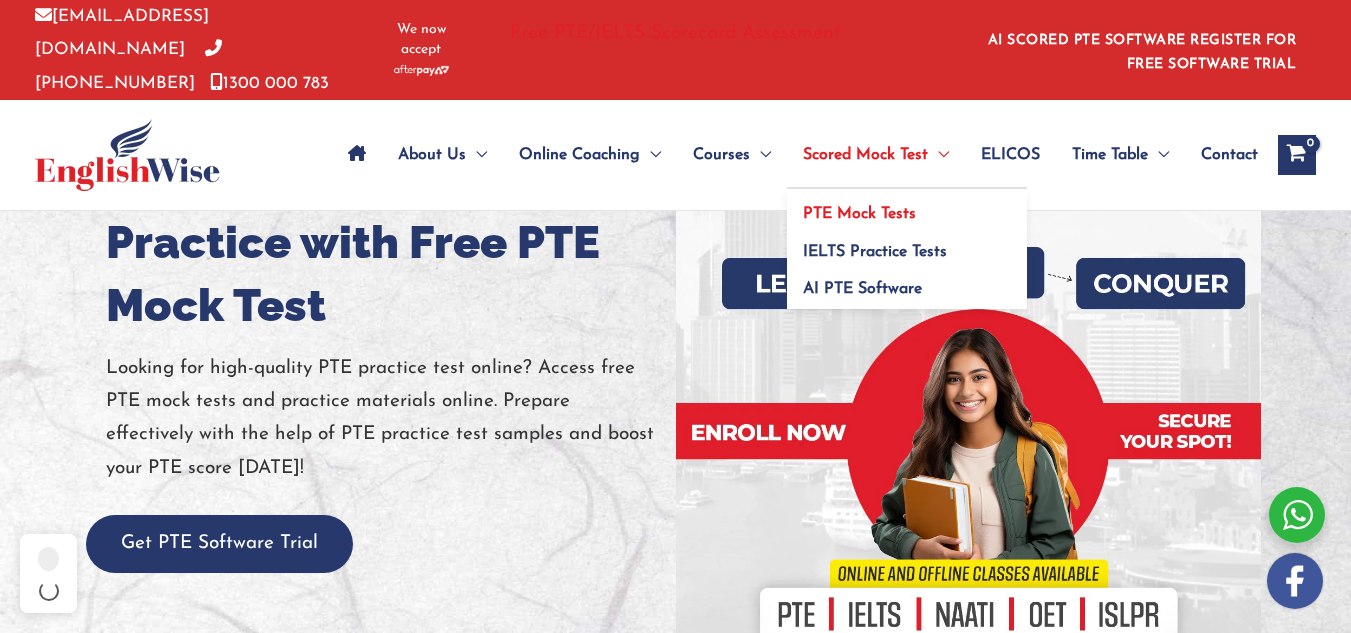 click on "PTE Mock Tests" at bounding box center [859, 214] 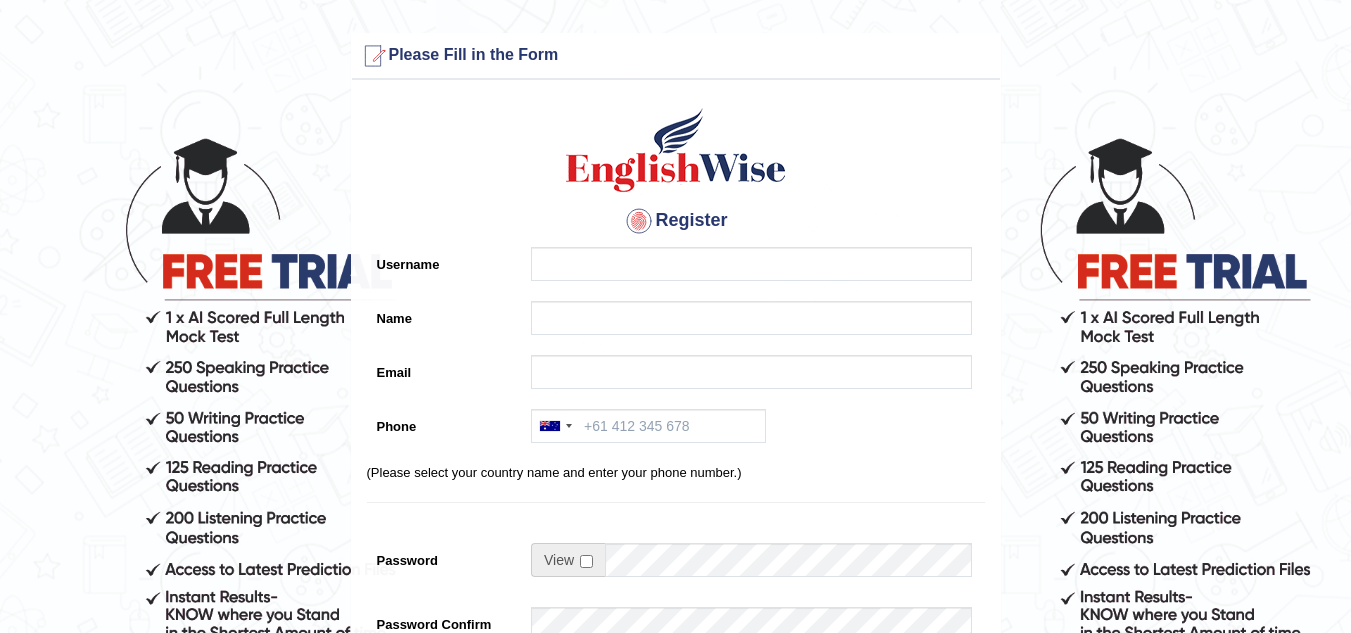 scroll, scrollTop: 0, scrollLeft: 0, axis: both 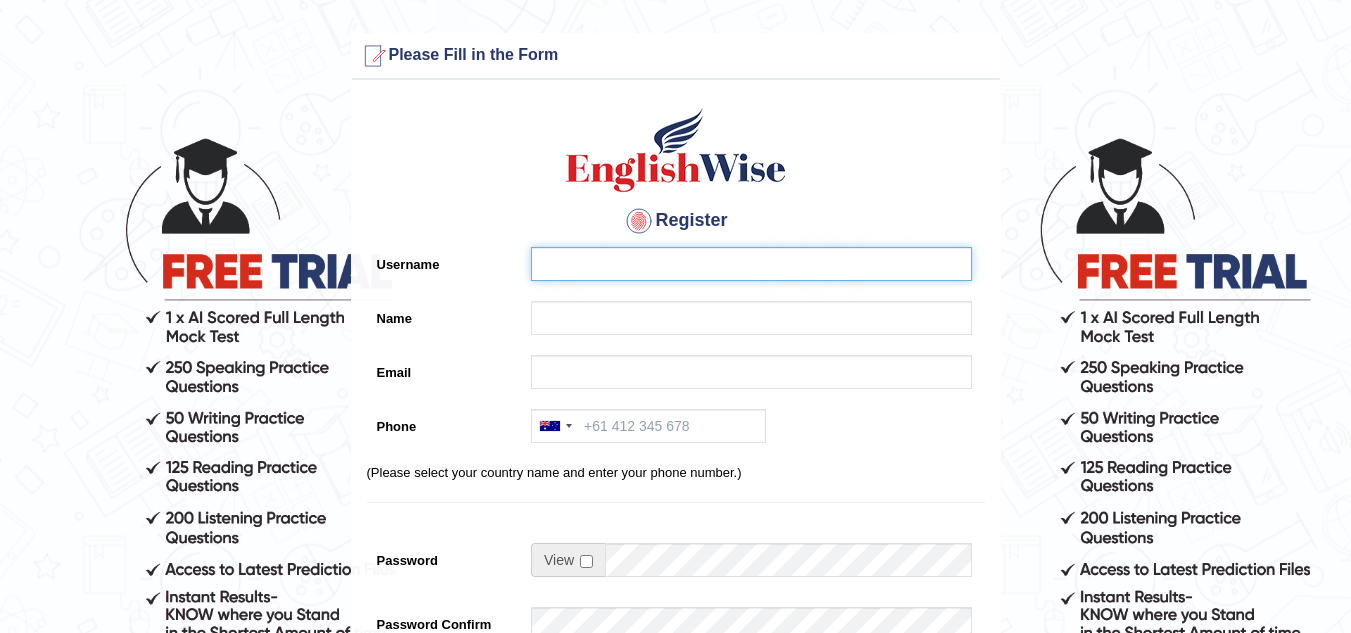 click on "Username" at bounding box center (751, 264) 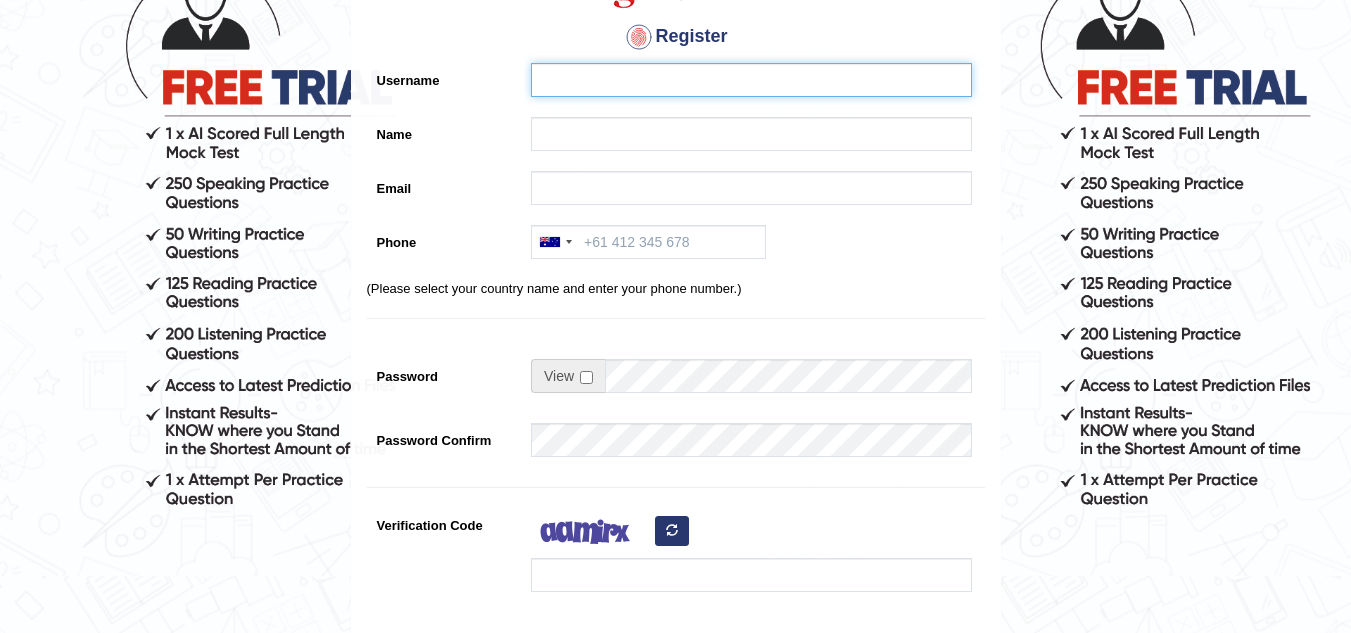 scroll, scrollTop: 185, scrollLeft: 0, axis: vertical 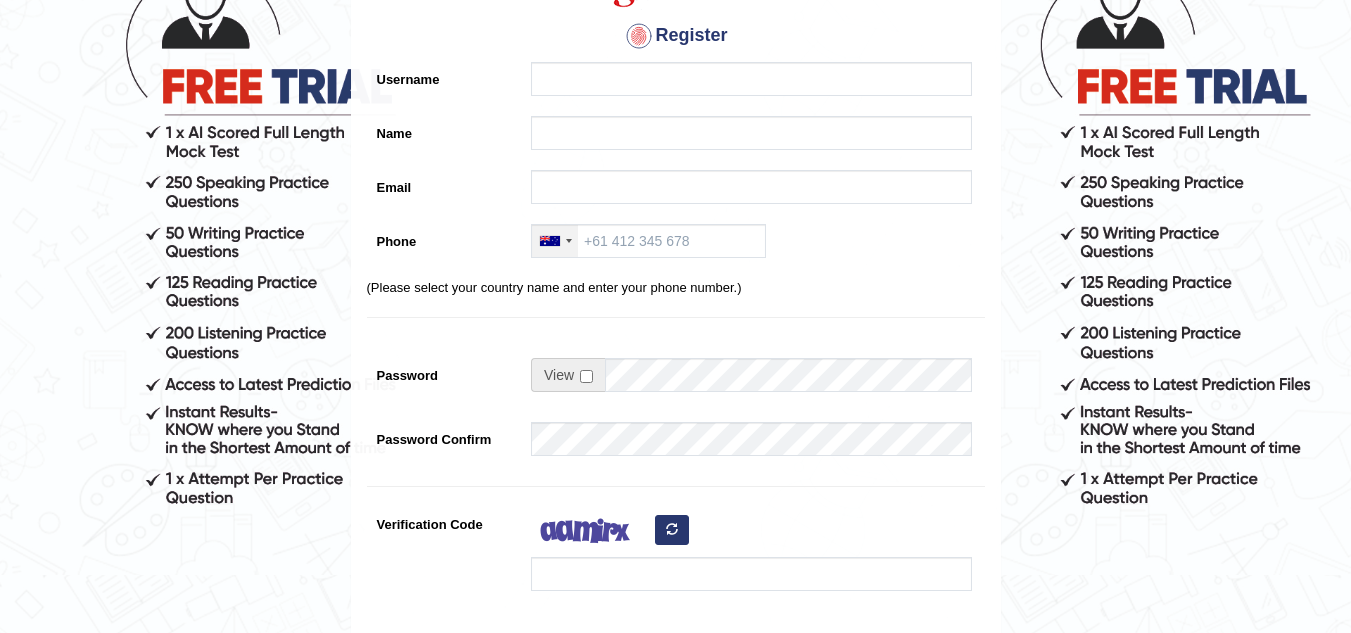 click at bounding box center [555, 241] 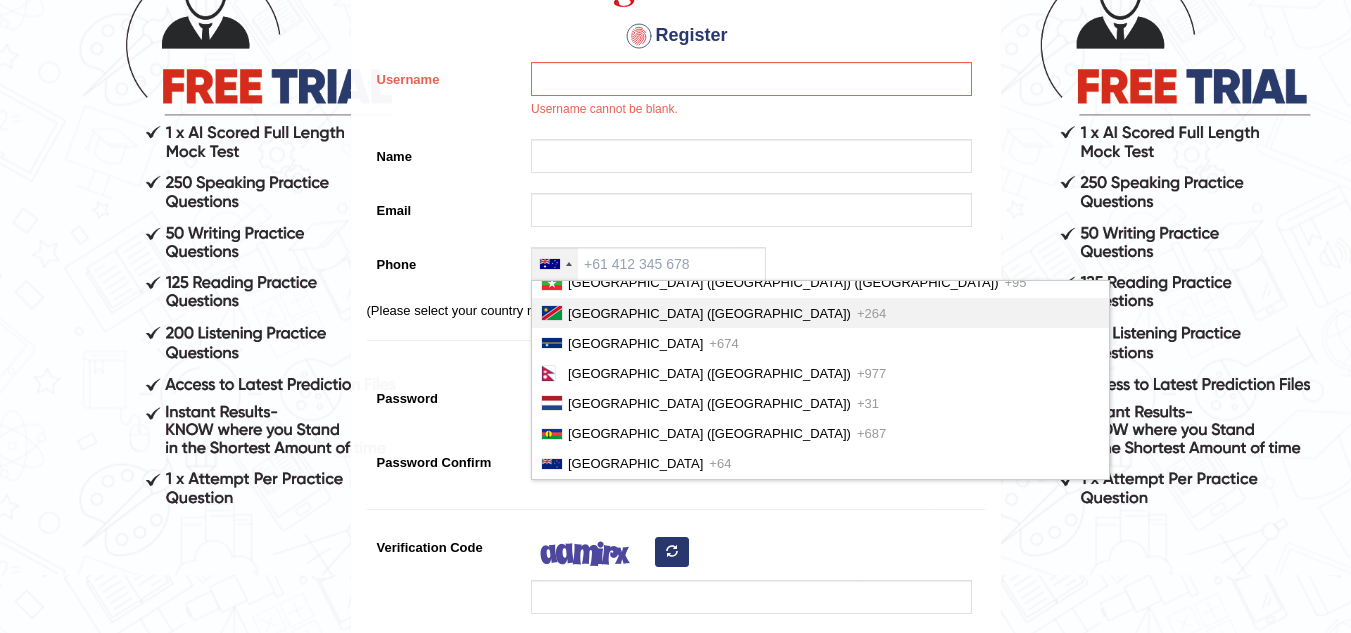 scroll, scrollTop: 4662, scrollLeft: 0, axis: vertical 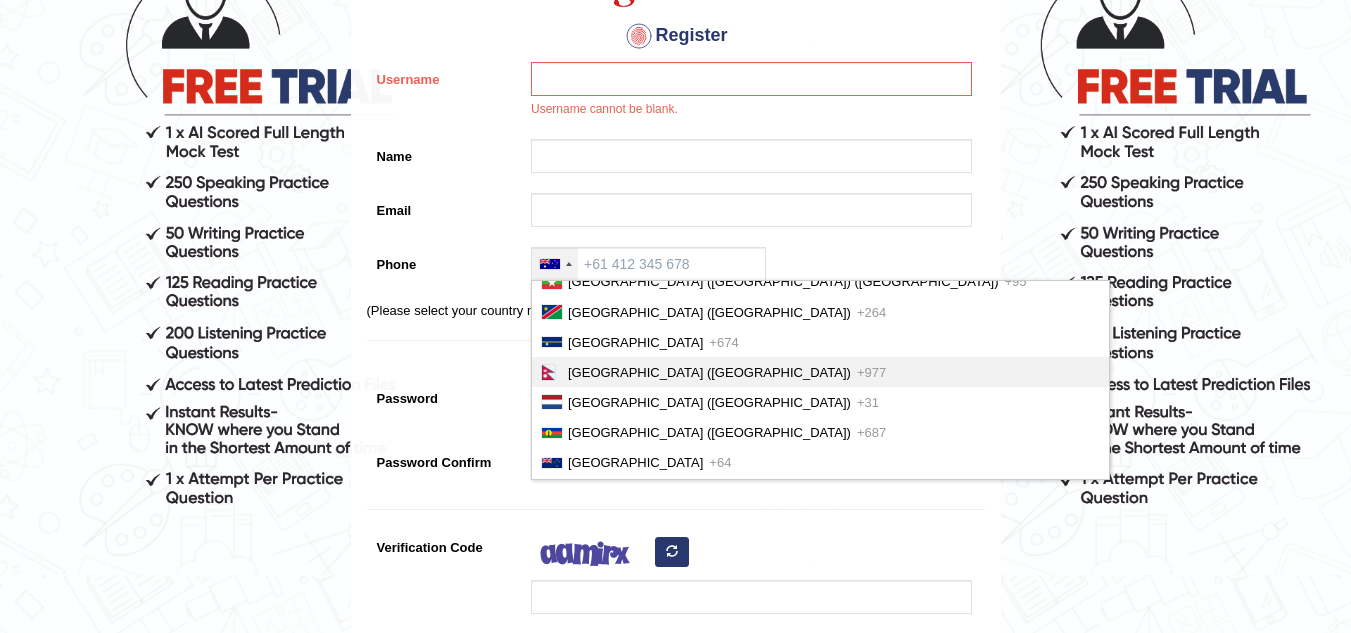 click on "Nepal (नेपाल) +977" at bounding box center [820, 372] 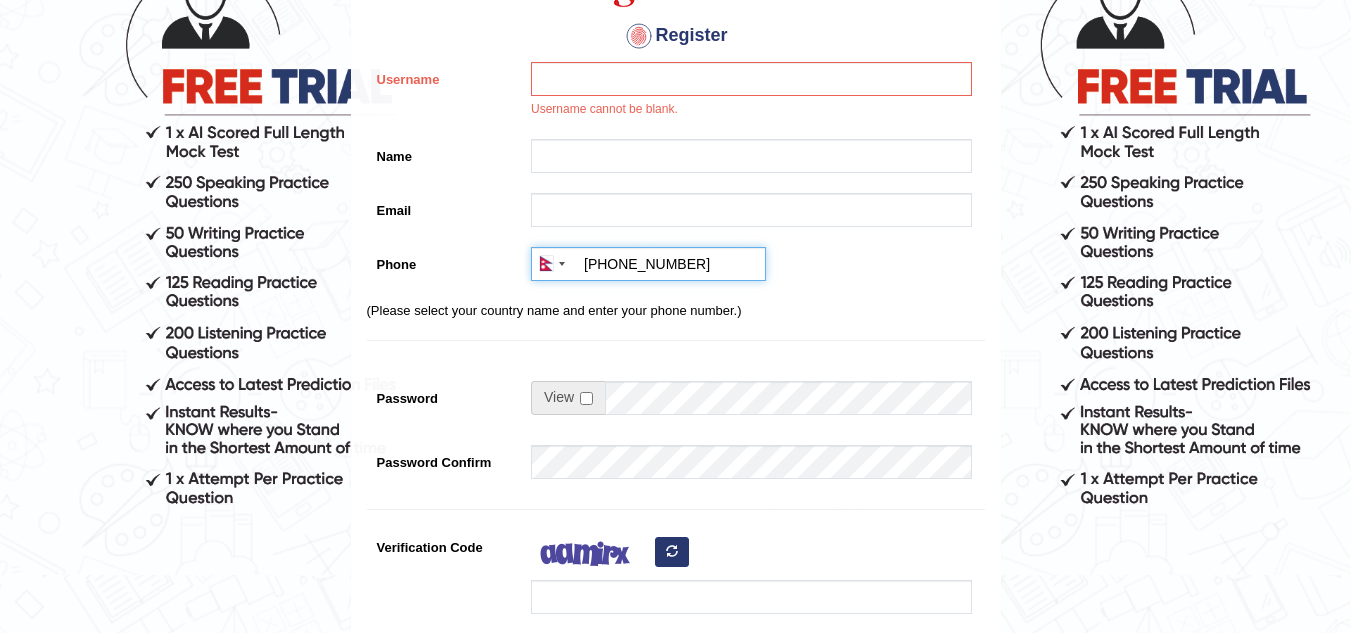 type on "+9779861399242" 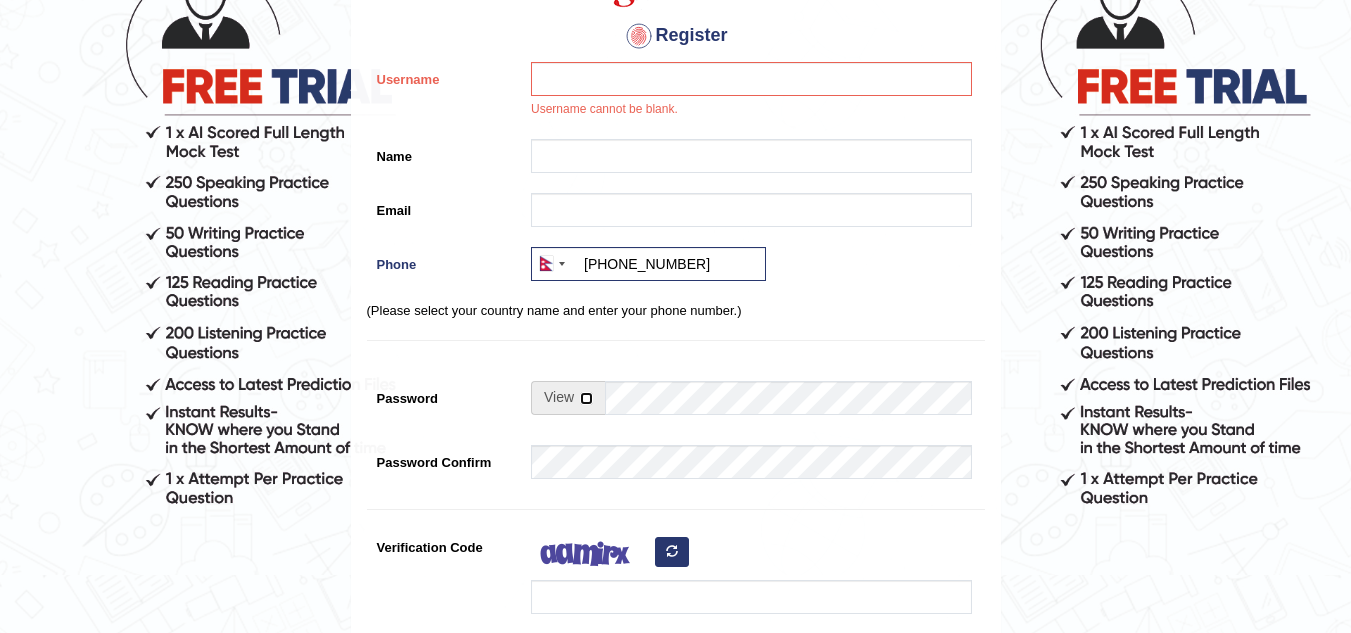 click at bounding box center [586, 398] 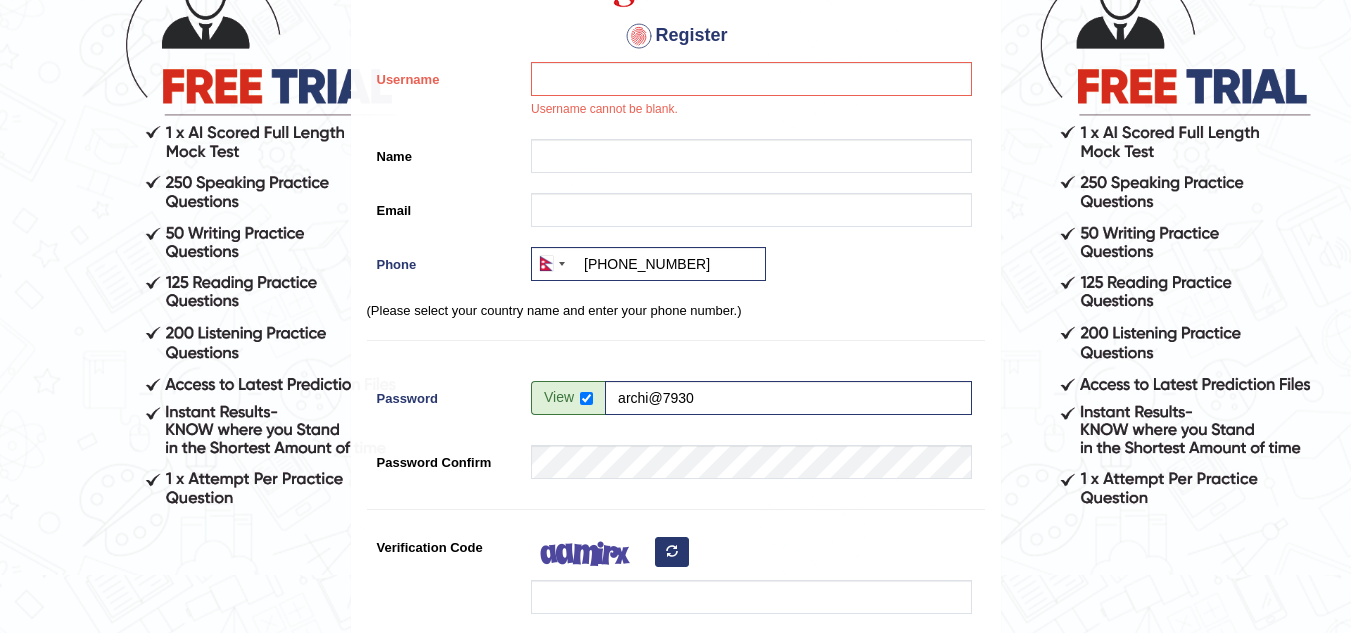 click at bounding box center (568, 398) 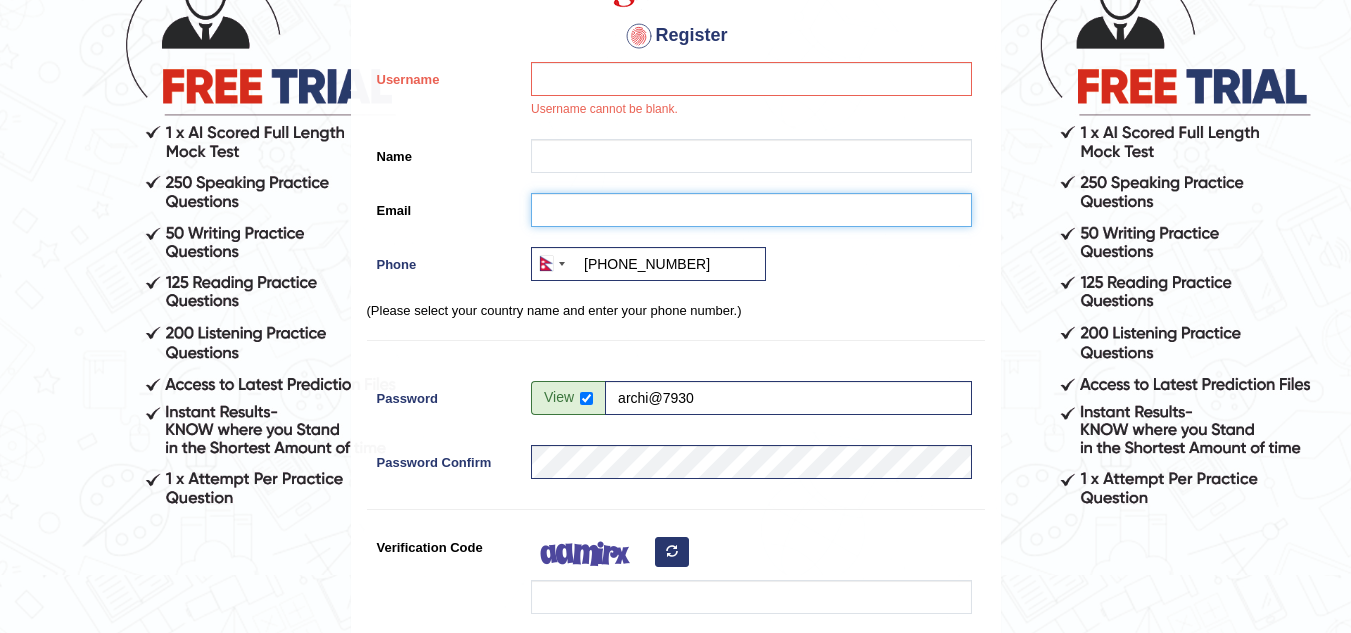 click on "Email" at bounding box center (751, 210) 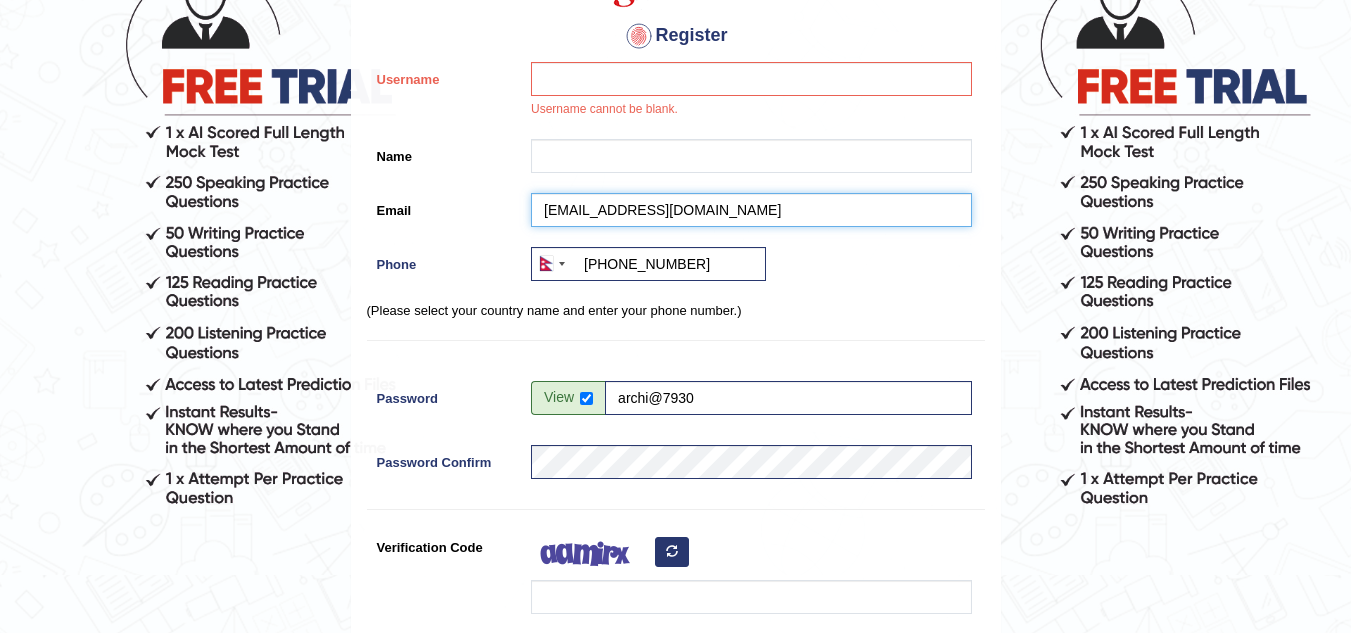 type on "acharyaarchana000@gmail.com" 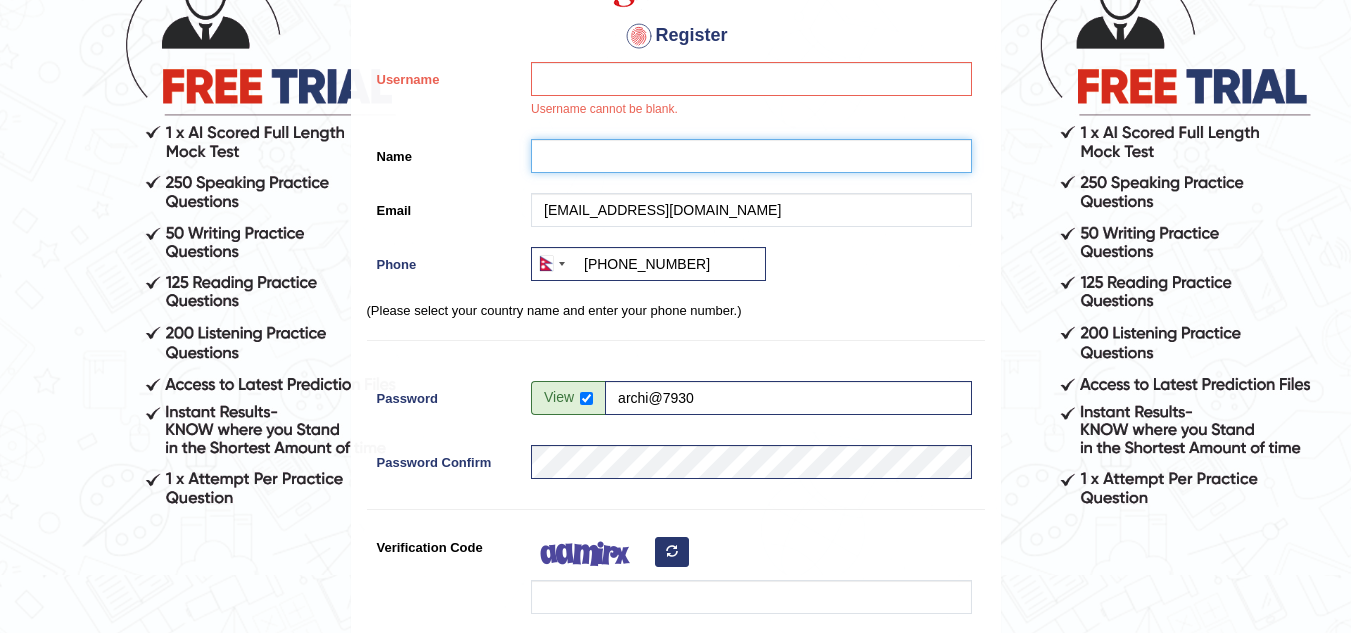 click on "Name" at bounding box center [751, 156] 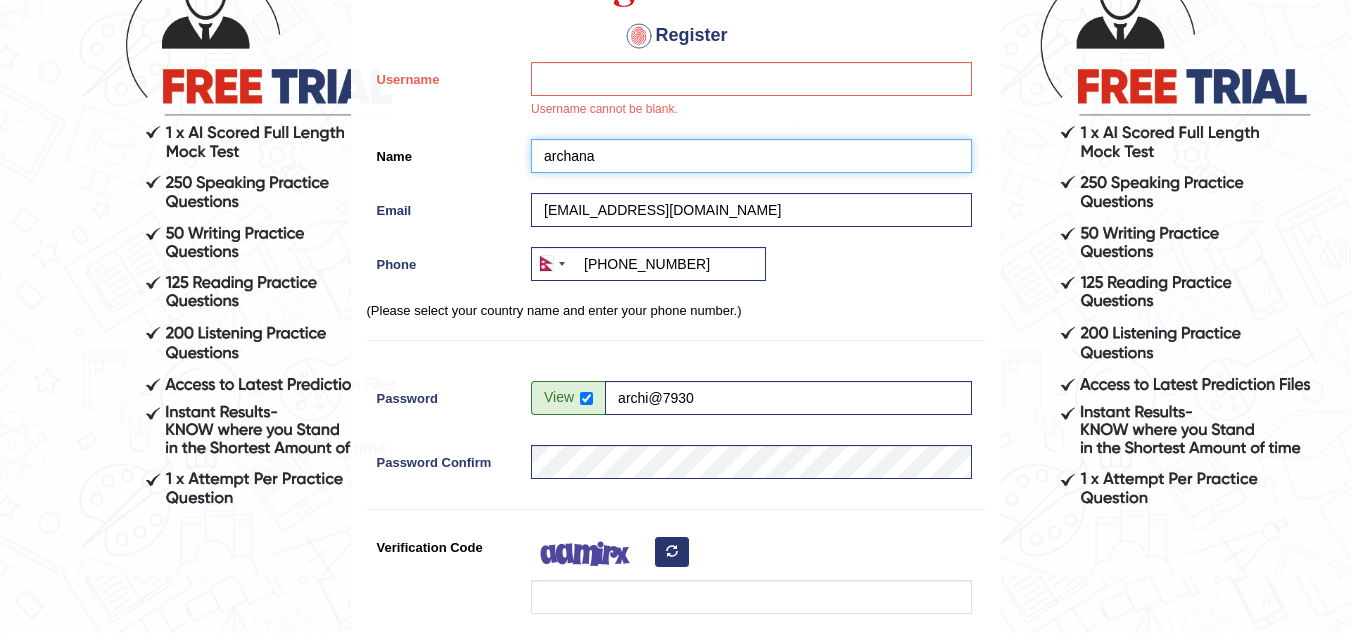 type on "archana" 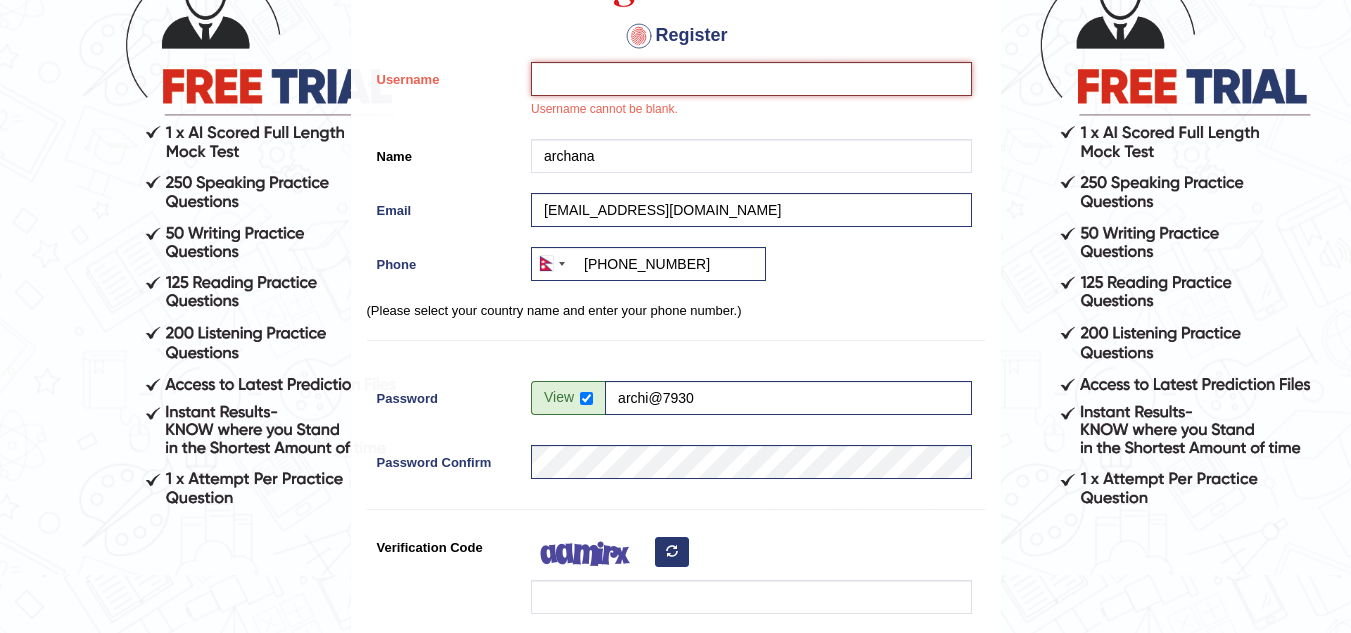 click on "Username" at bounding box center (751, 79) 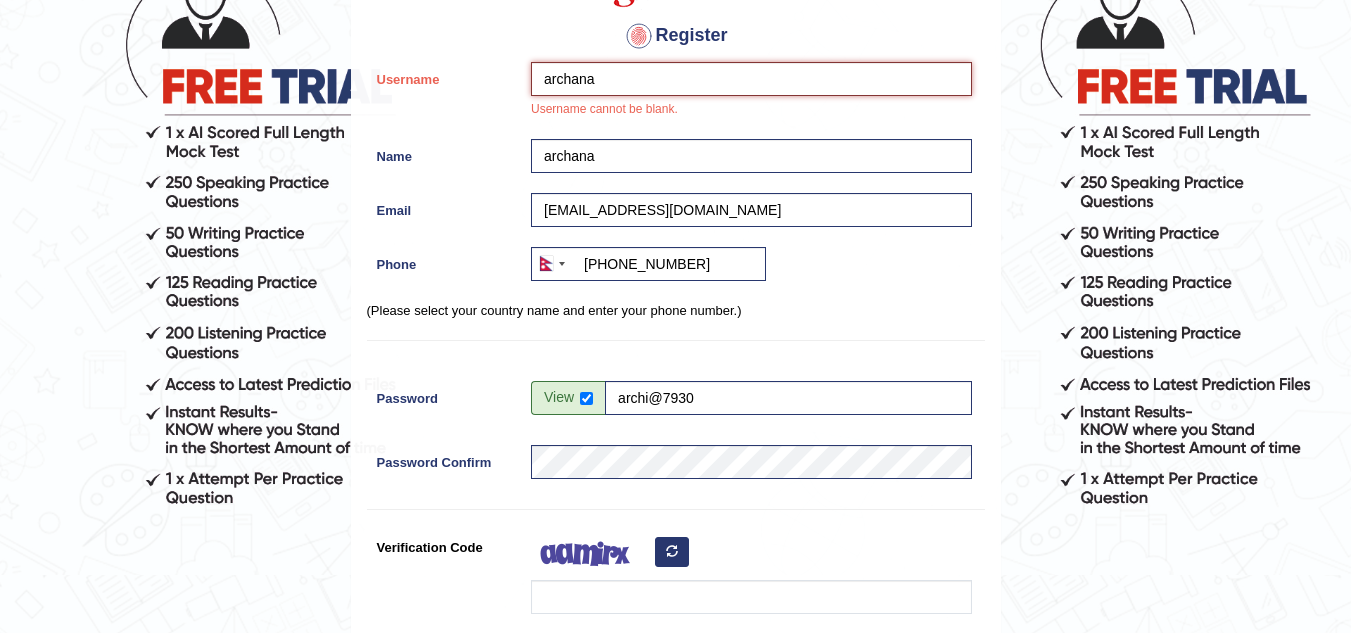 type on "archana" 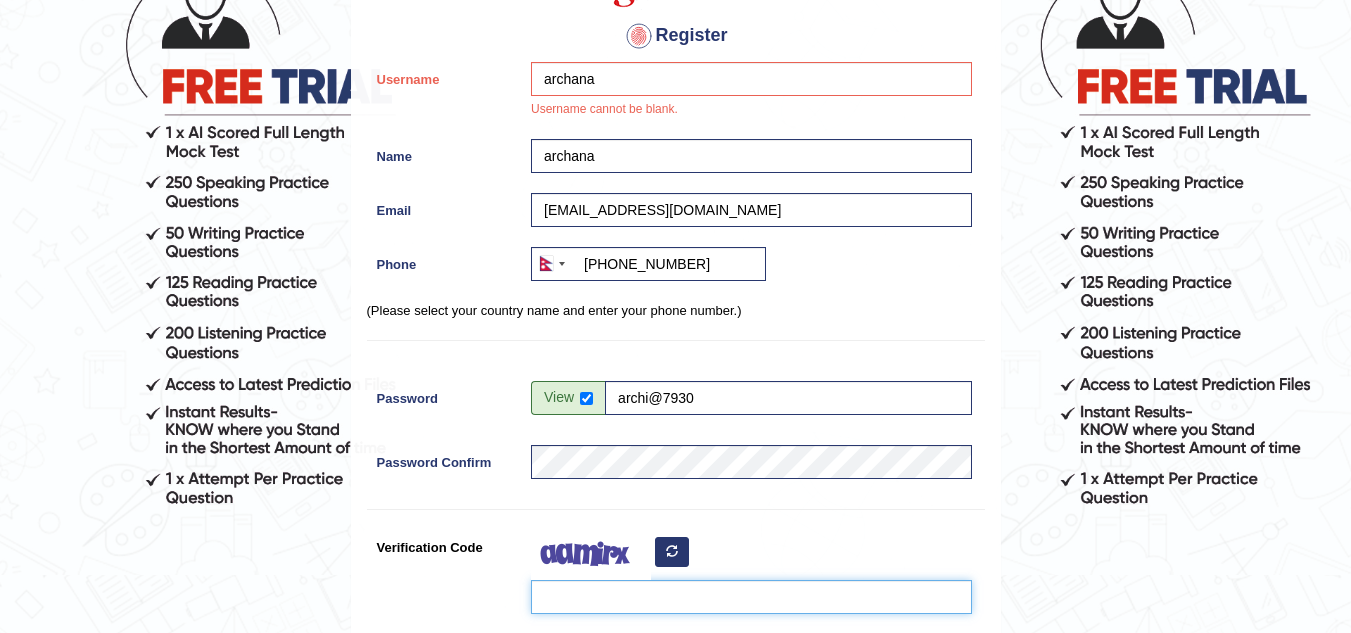 click on "Verification Code" at bounding box center [751, 597] 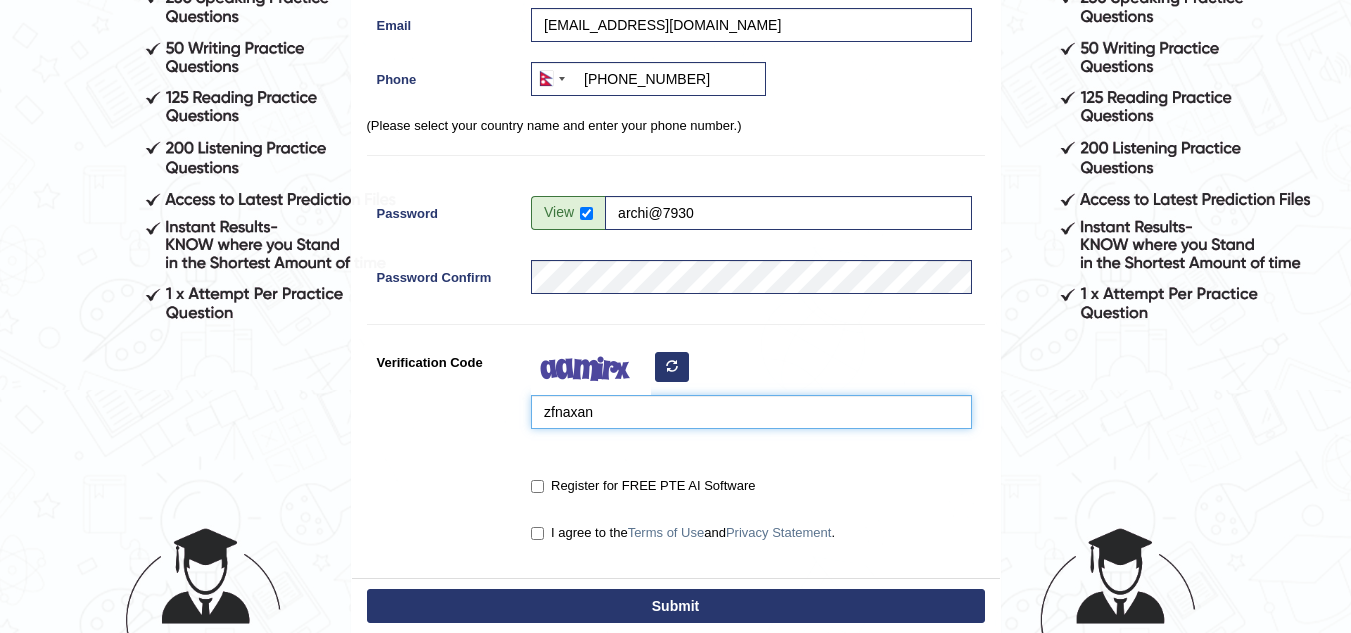 scroll, scrollTop: 383, scrollLeft: 0, axis: vertical 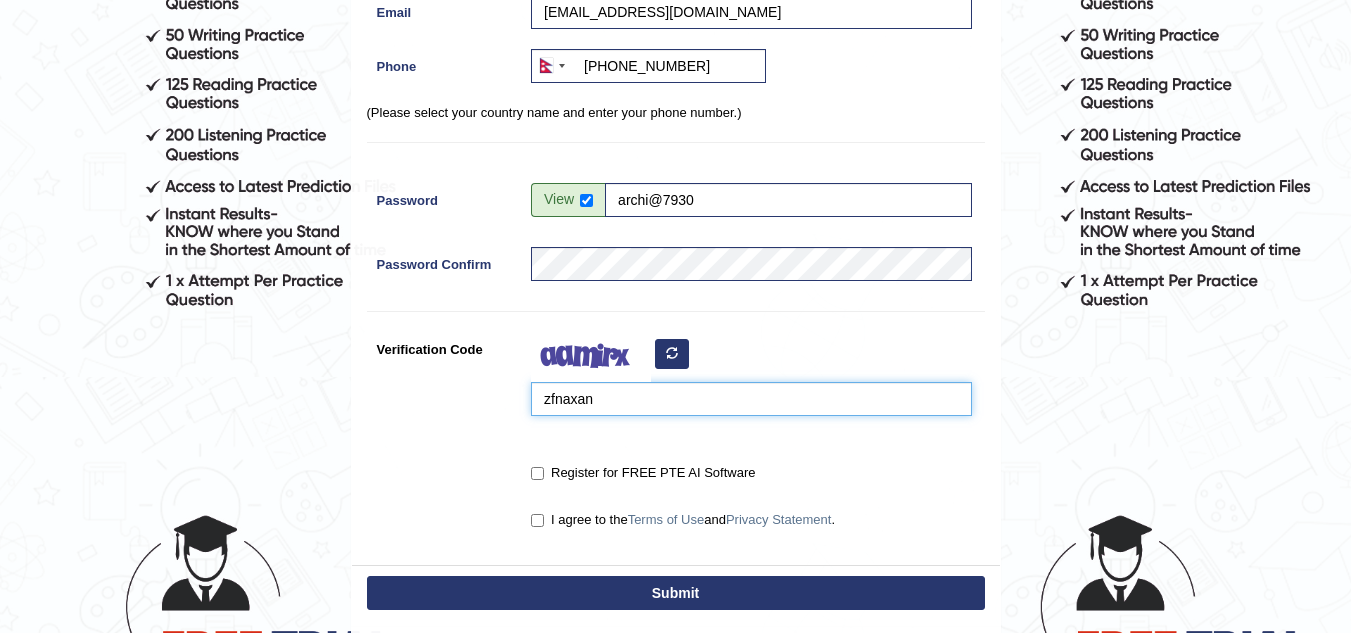 type on "zfnaxan" 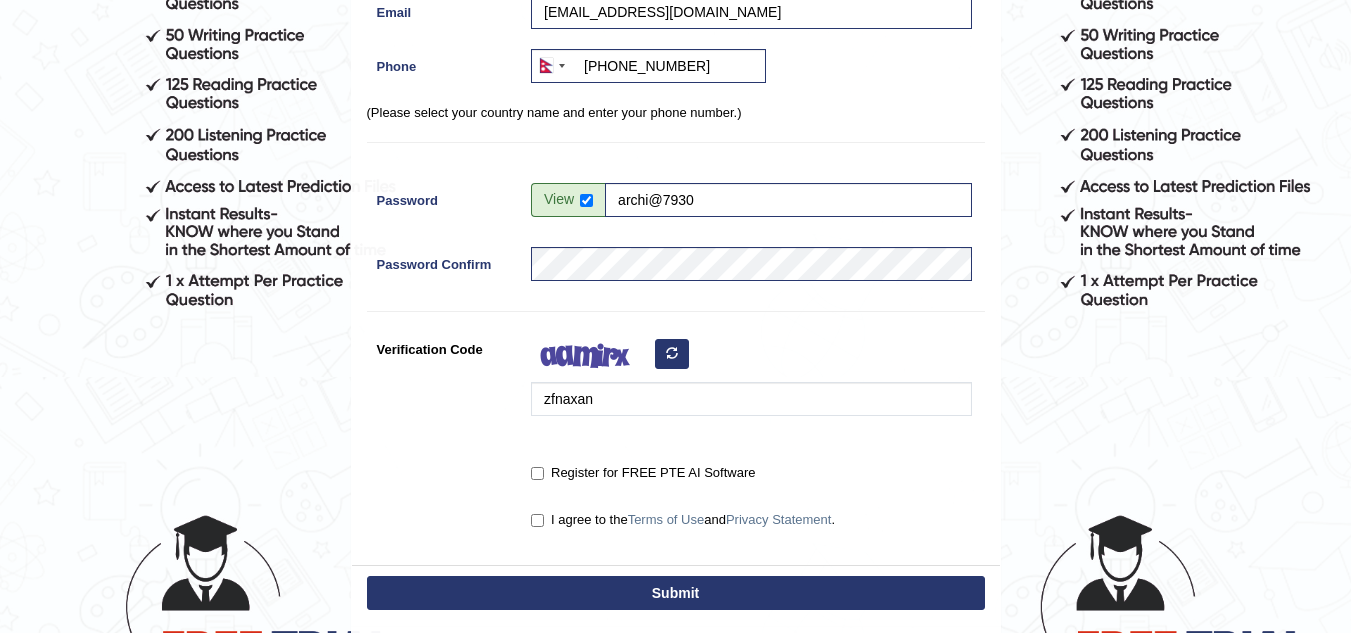 click on "Register for FREE PTE AI Software" at bounding box center (746, 474) 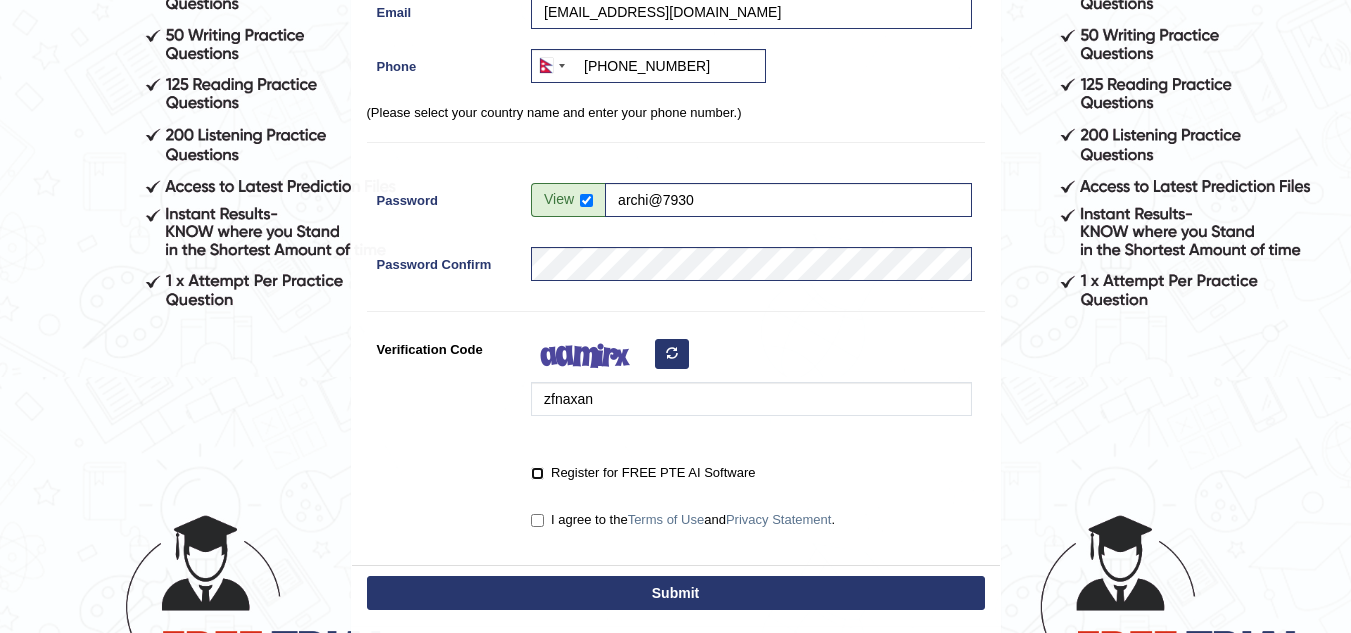 checkbox on "true" 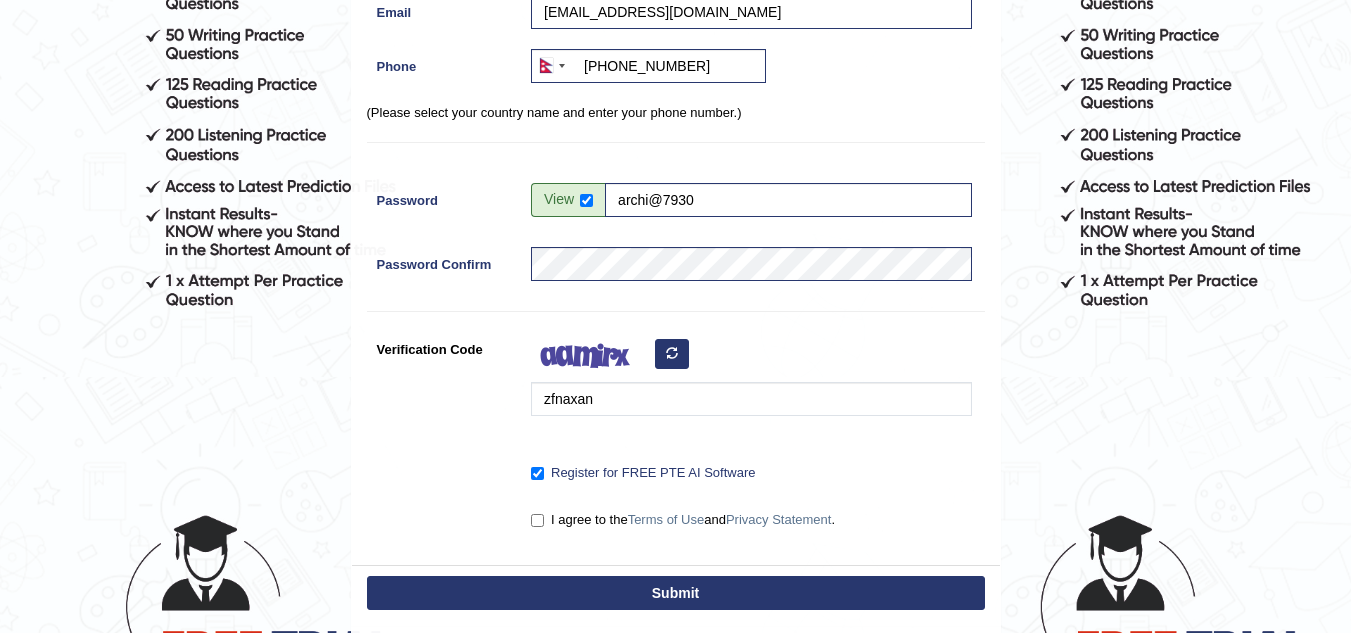 click on "Submit" at bounding box center (676, 593) 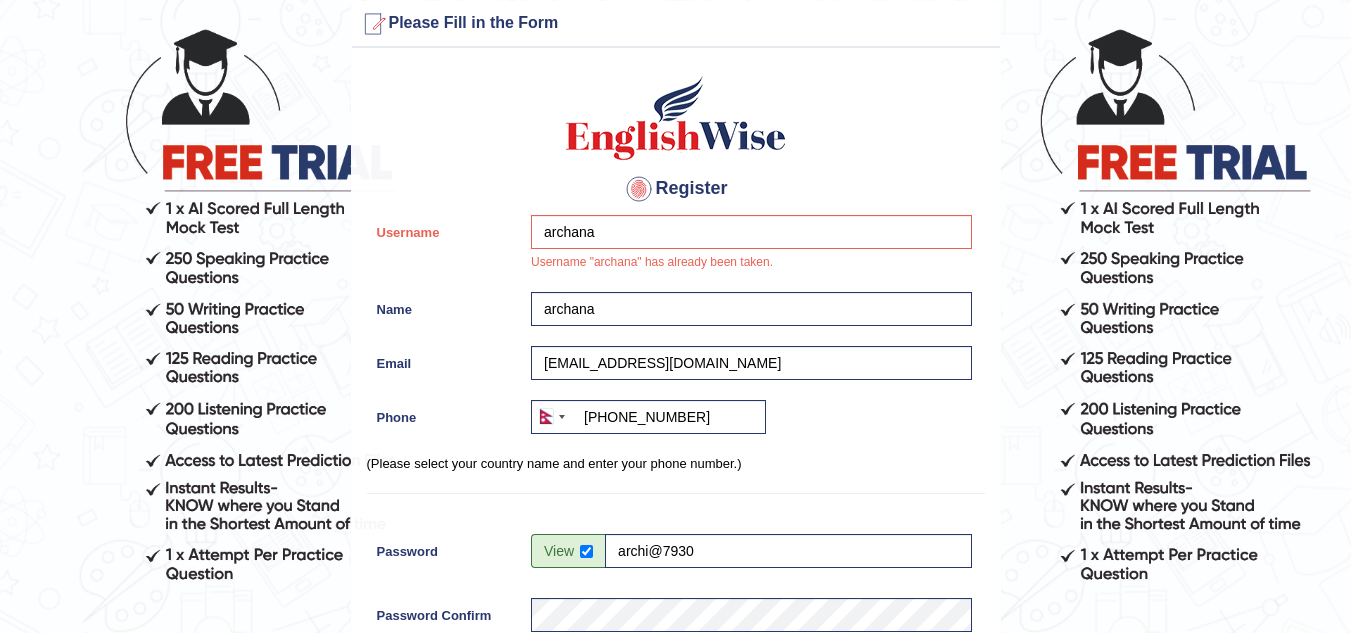 scroll, scrollTop: 108, scrollLeft: 0, axis: vertical 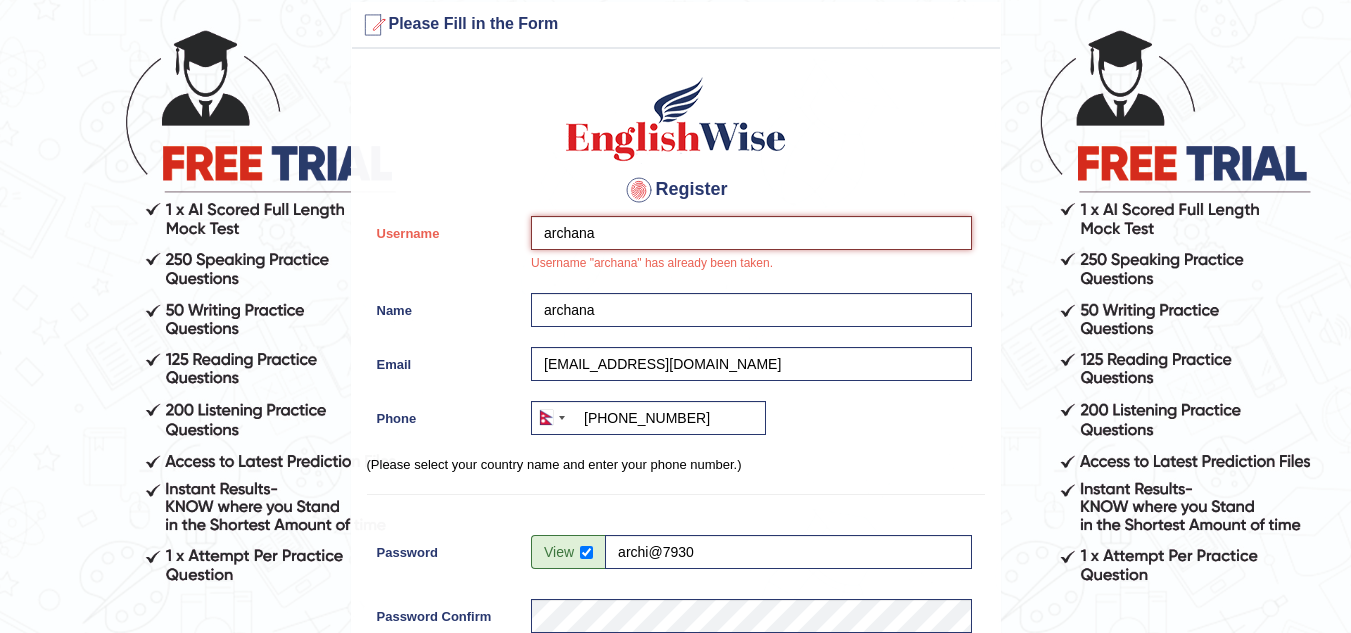click on "archana" at bounding box center [751, 233] 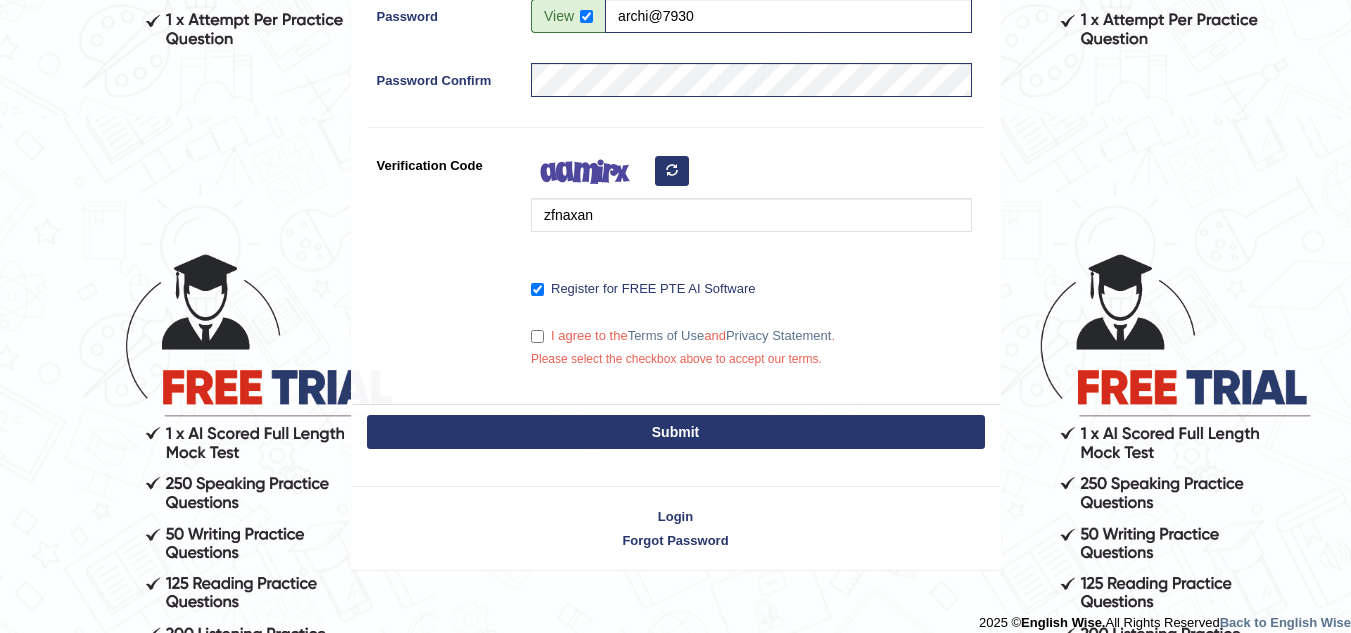 scroll, scrollTop: 645, scrollLeft: 0, axis: vertical 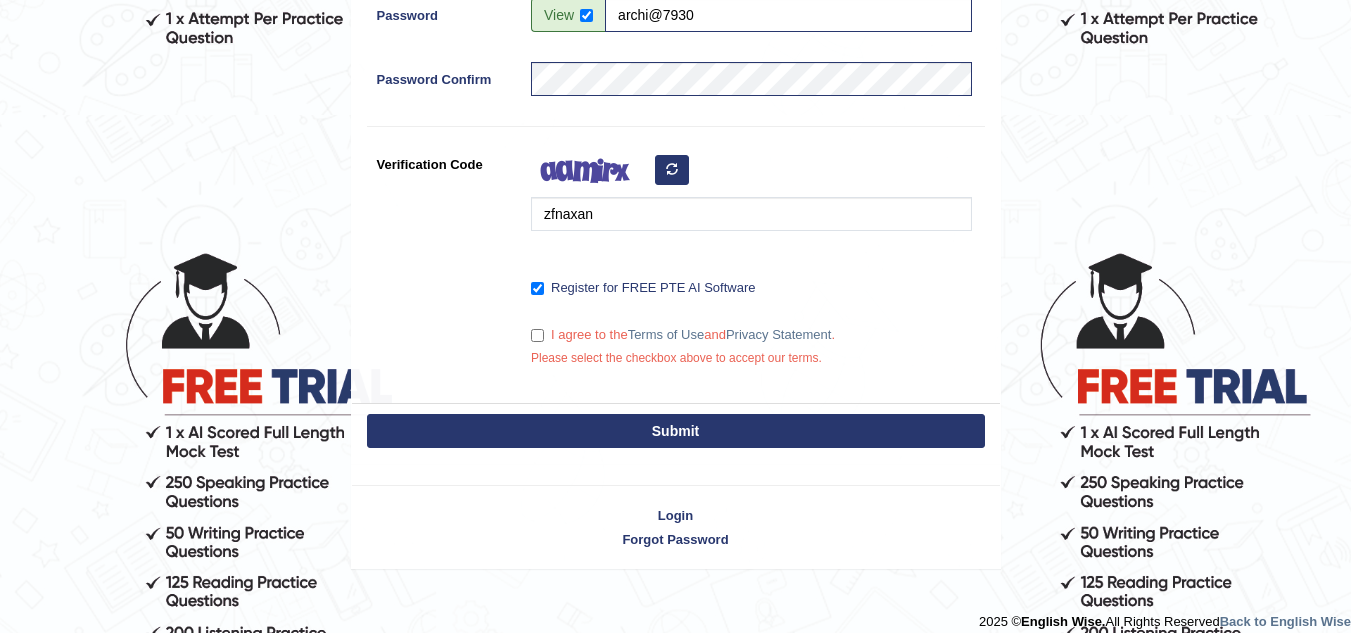 type on "archana acharya" 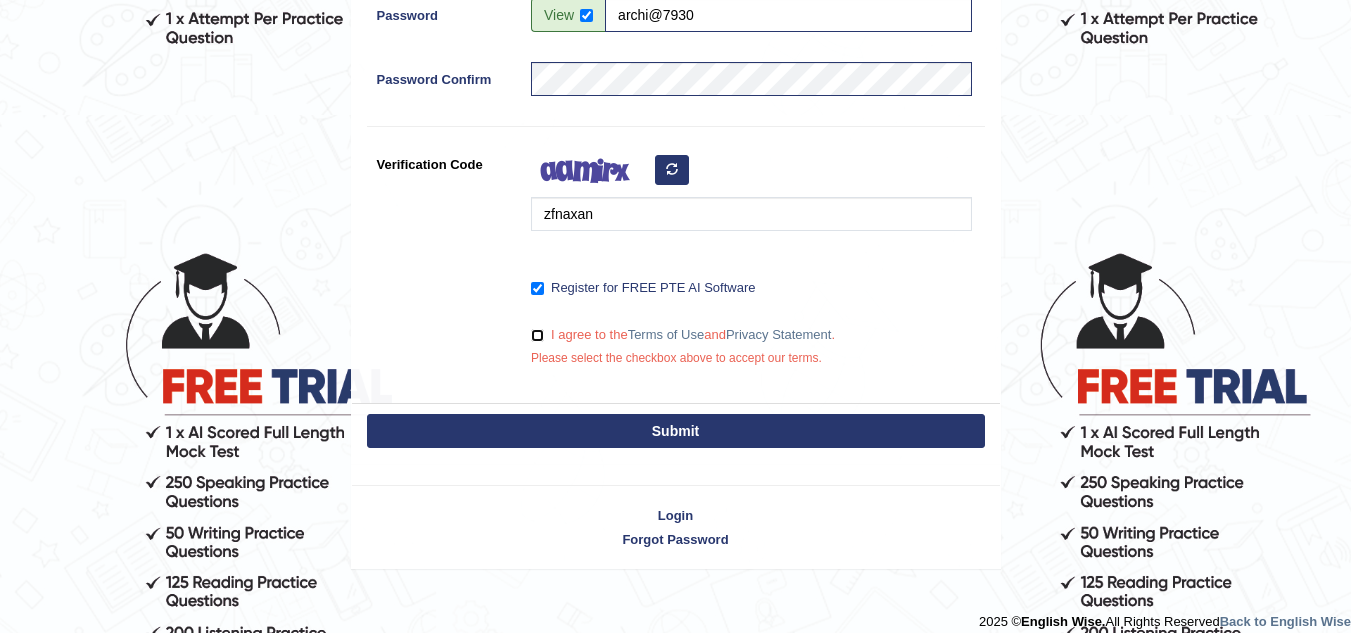 click on "I agree to the  Terms of Use  and  Privacy Statement ." at bounding box center (537, 335) 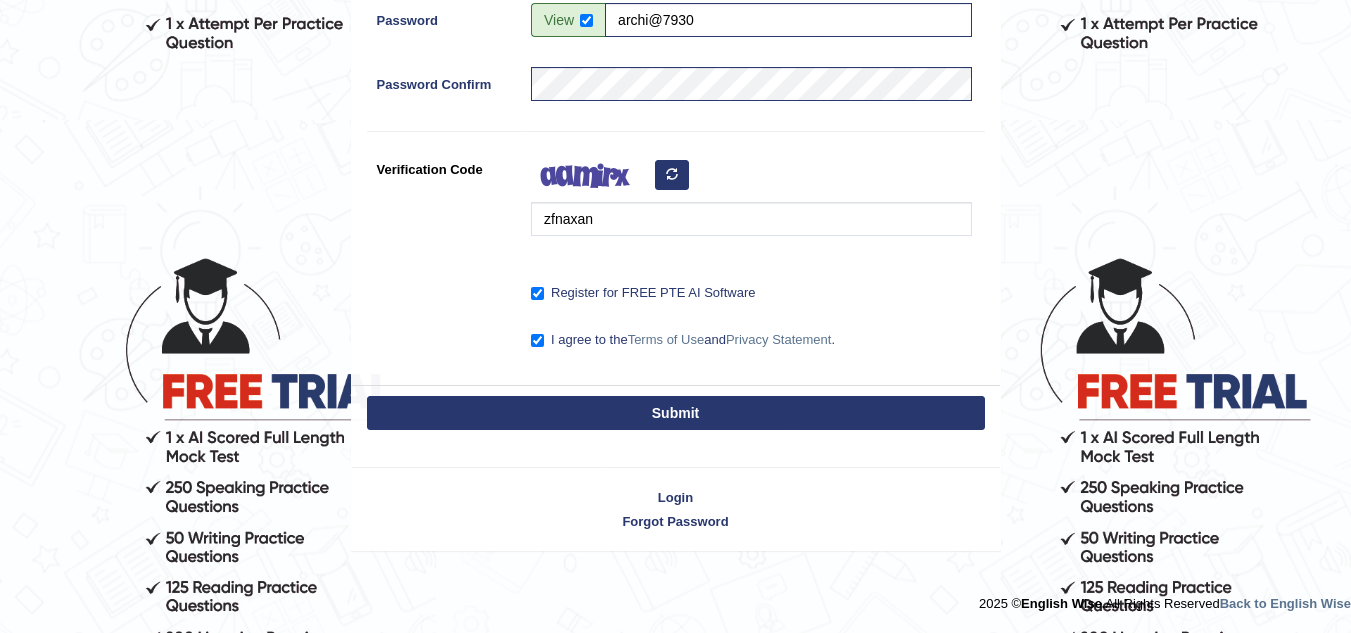 click on "Submit" at bounding box center [676, 413] 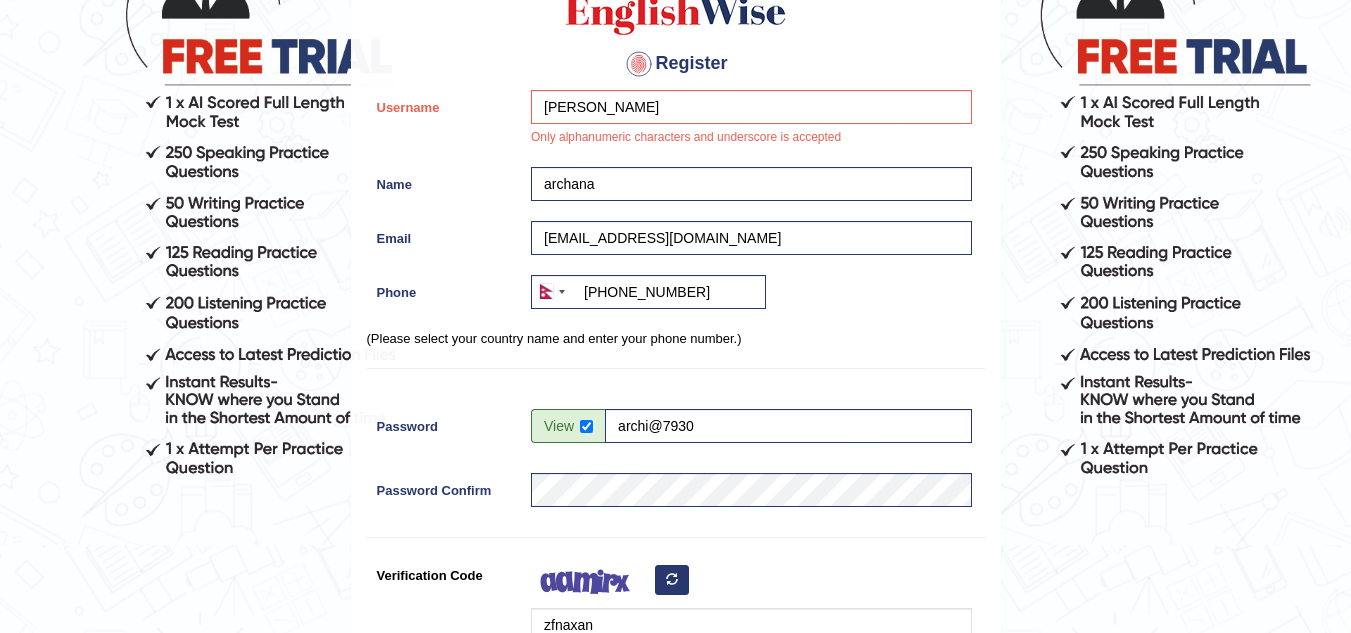 scroll, scrollTop: 213, scrollLeft: 0, axis: vertical 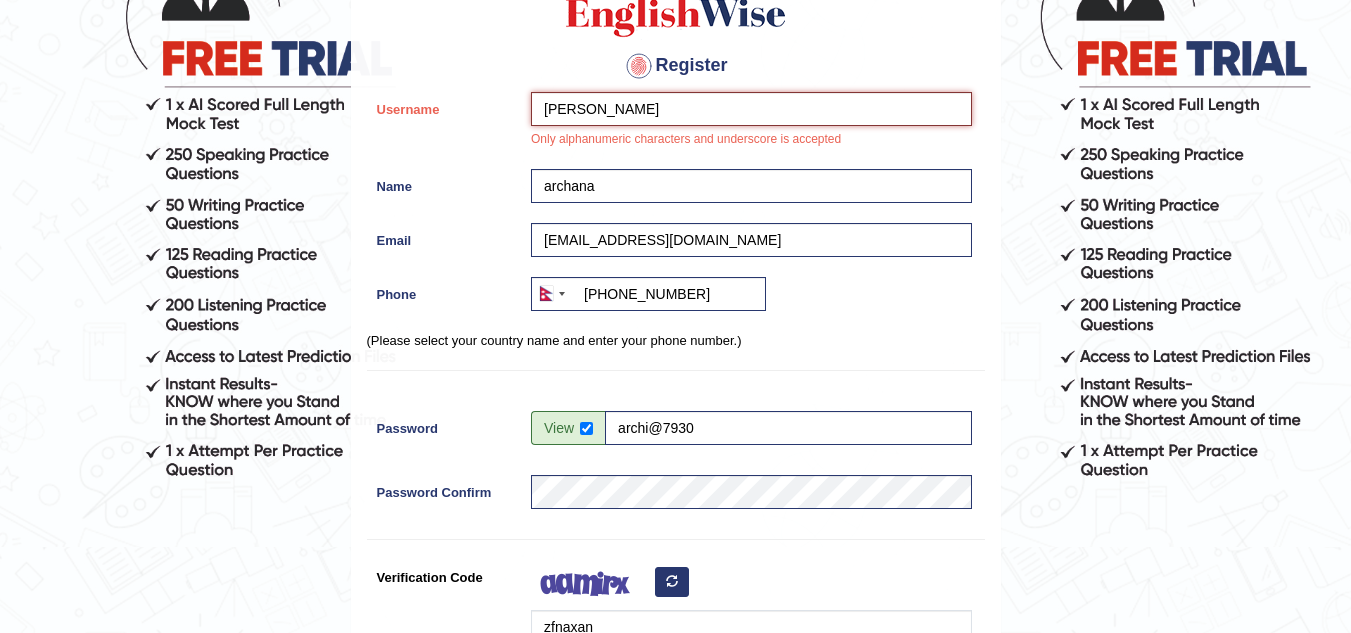 click on "archana acharya" at bounding box center (751, 109) 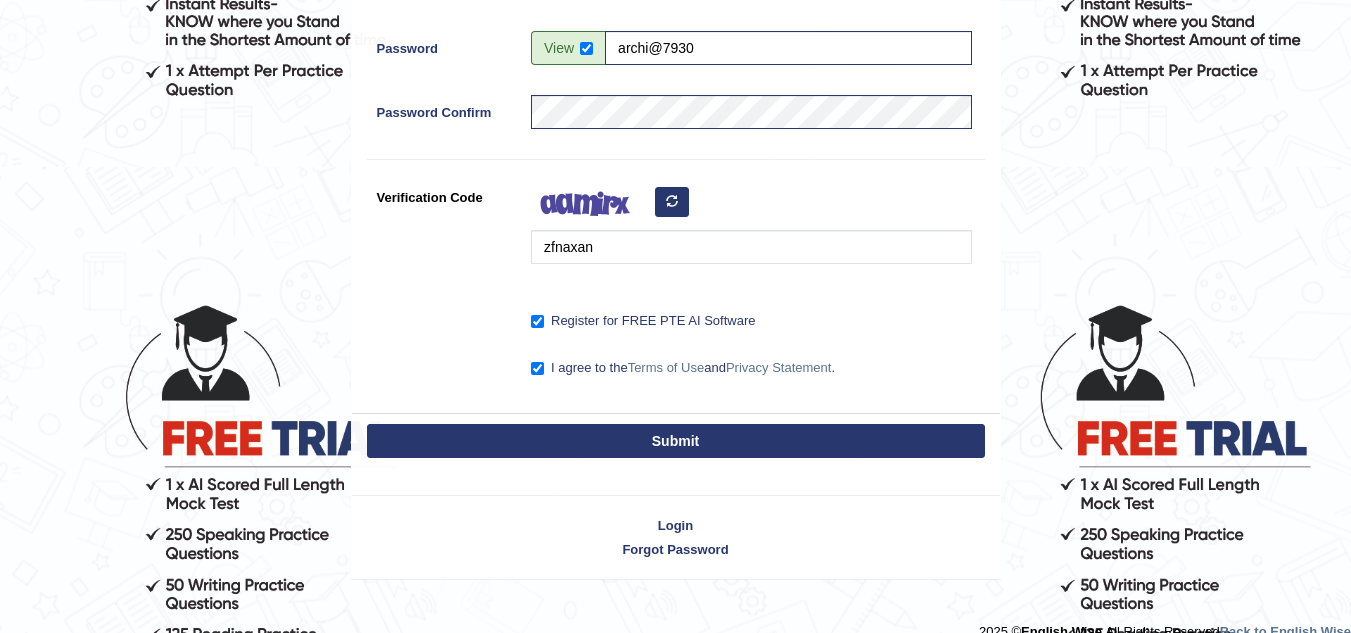 scroll, scrollTop: 621, scrollLeft: 0, axis: vertical 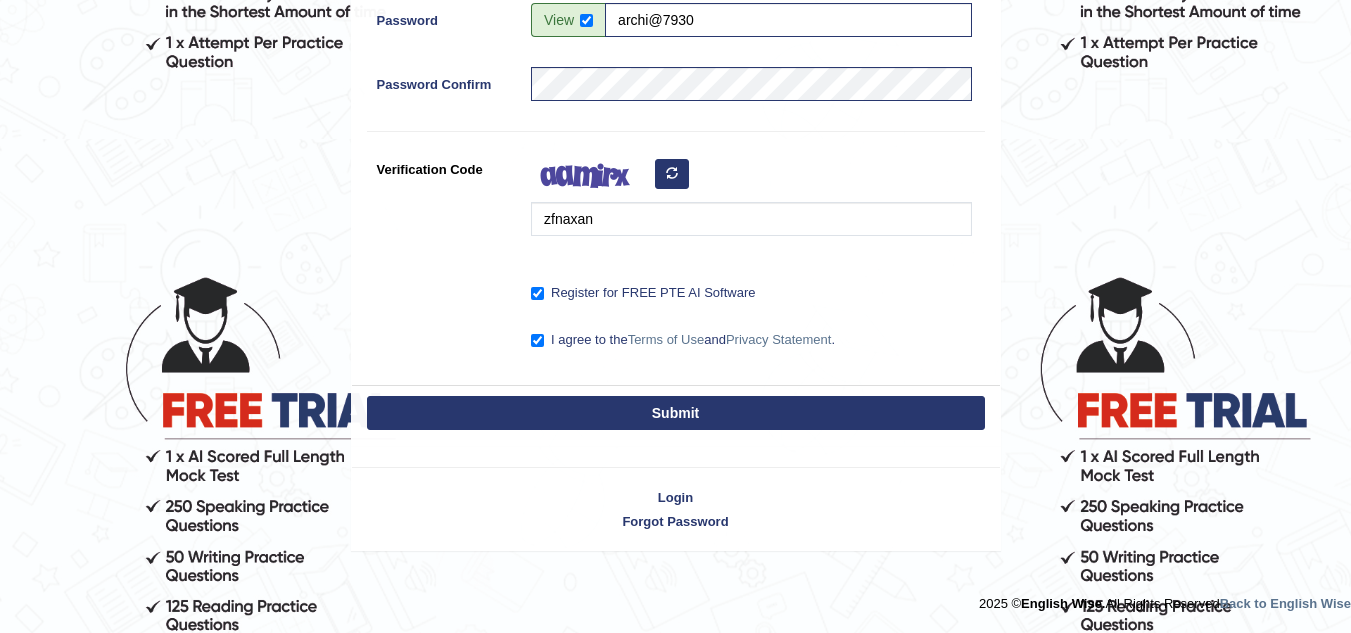 type on "archi" 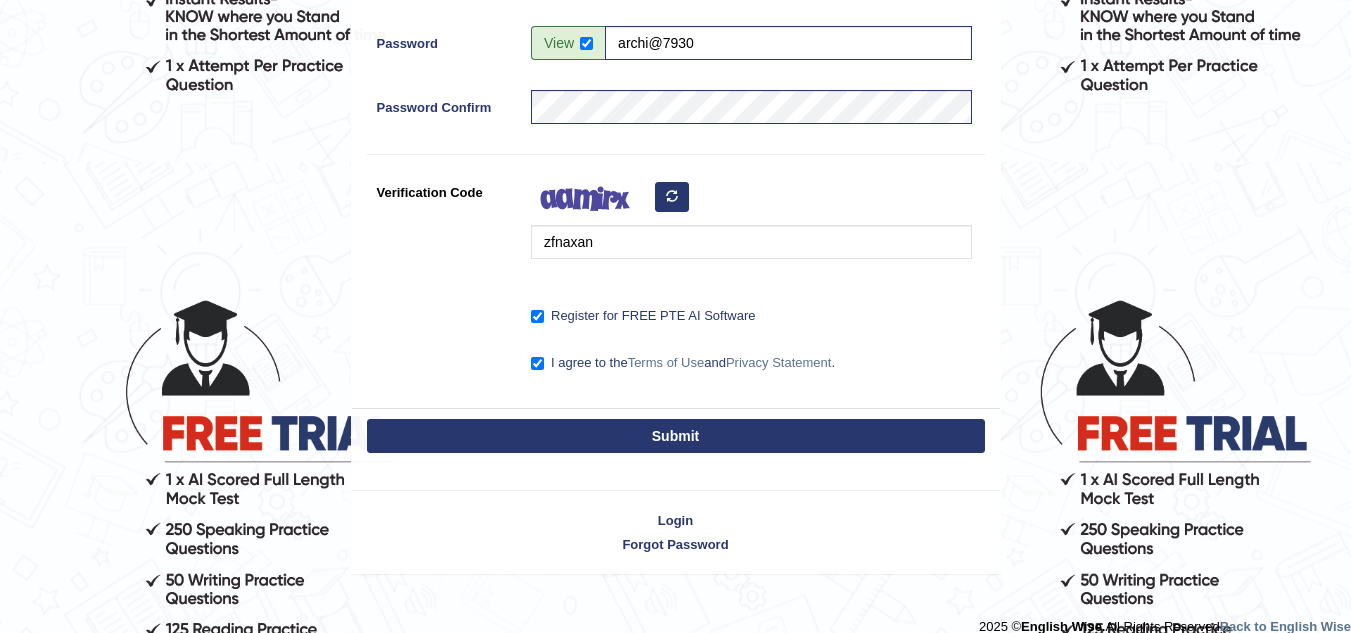 scroll, scrollTop: 540, scrollLeft: 0, axis: vertical 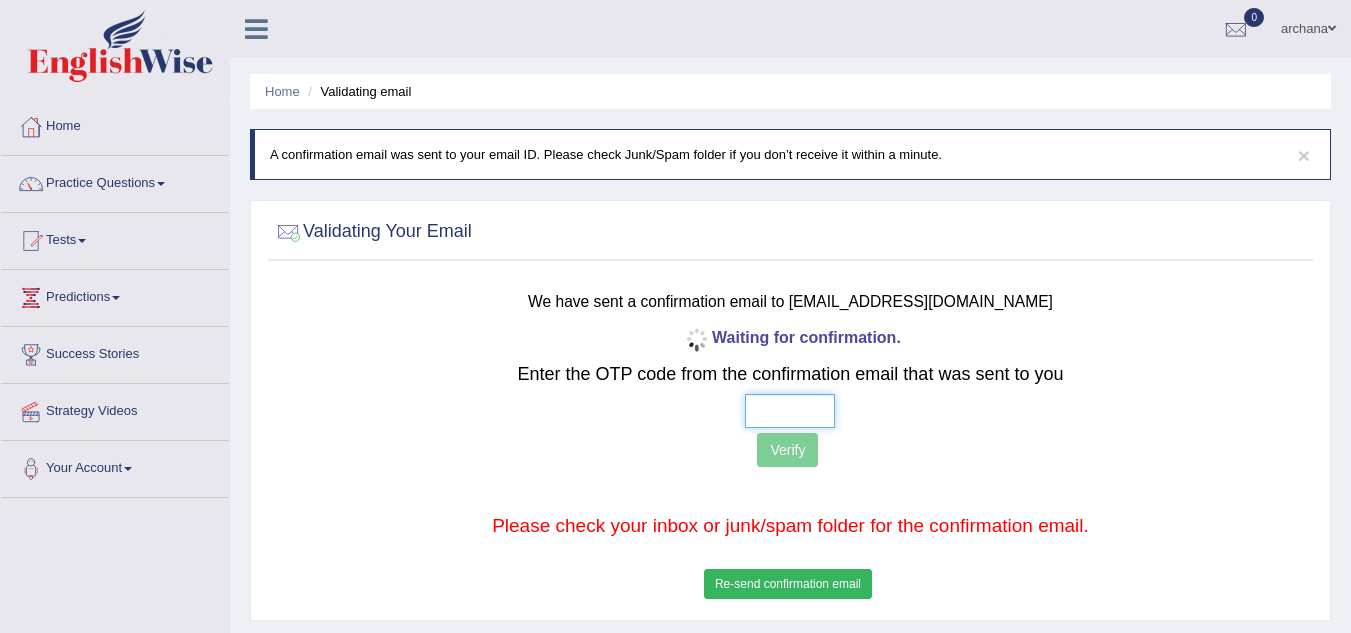 click at bounding box center [790, 411] 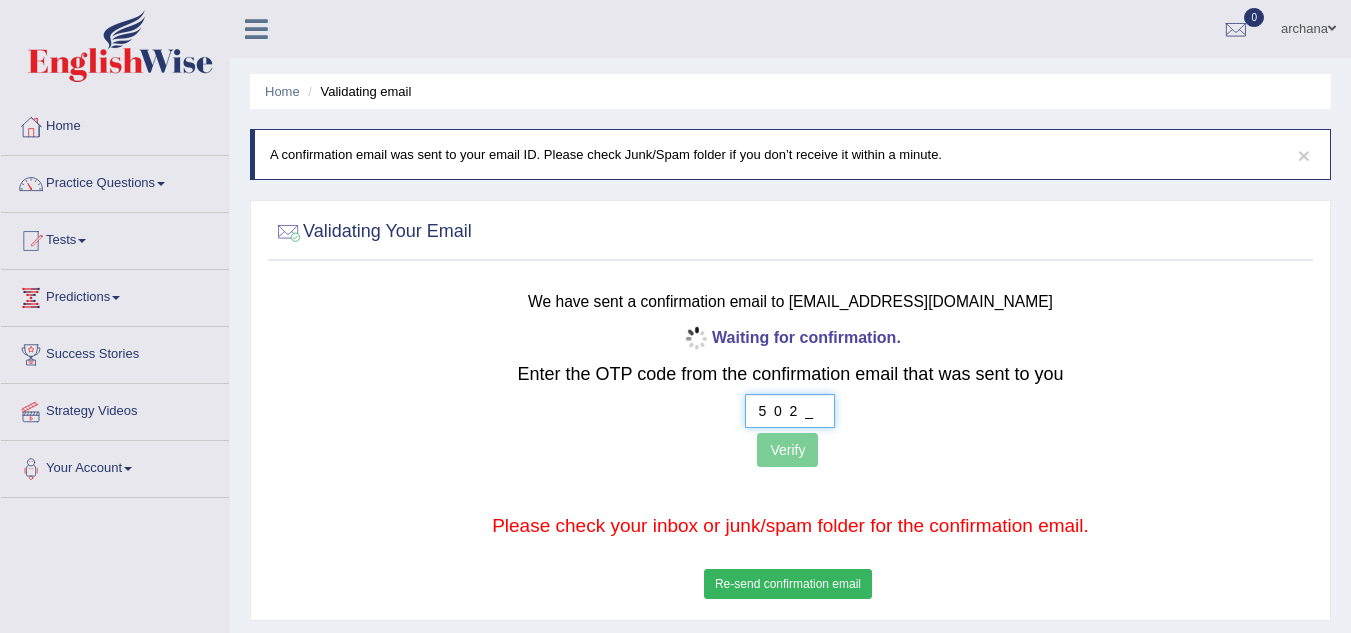 type on "5  0  2  9" 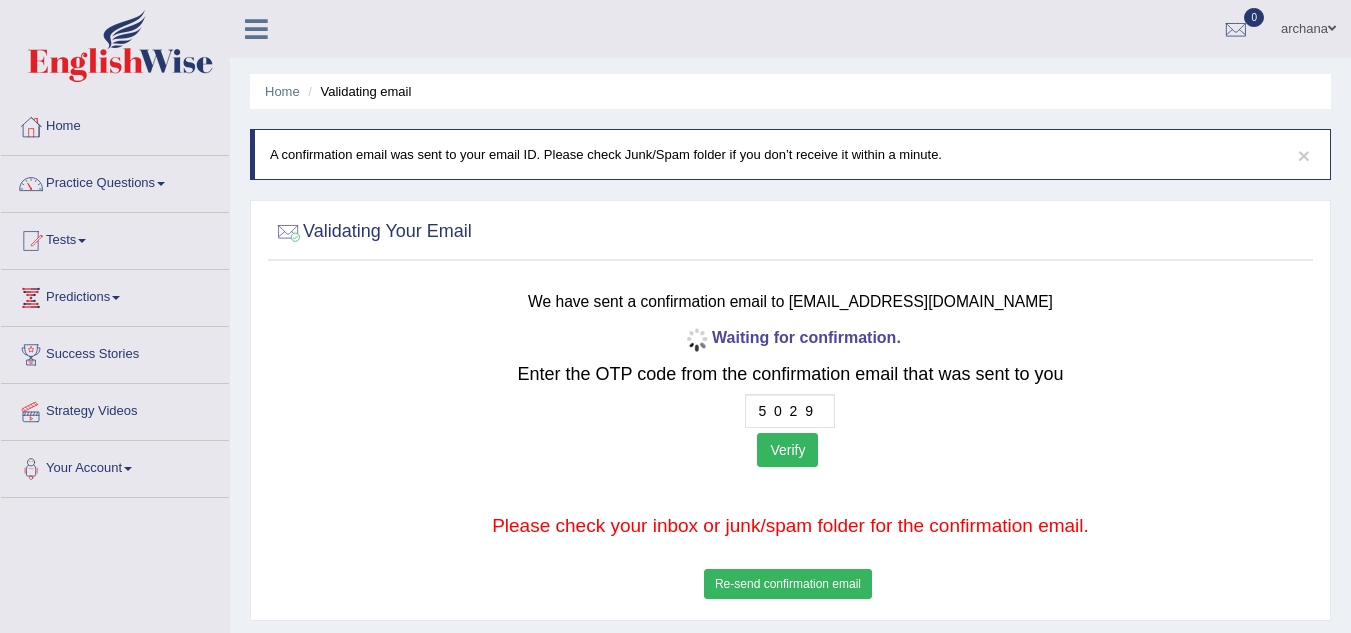 click on "Verify" at bounding box center (787, 450) 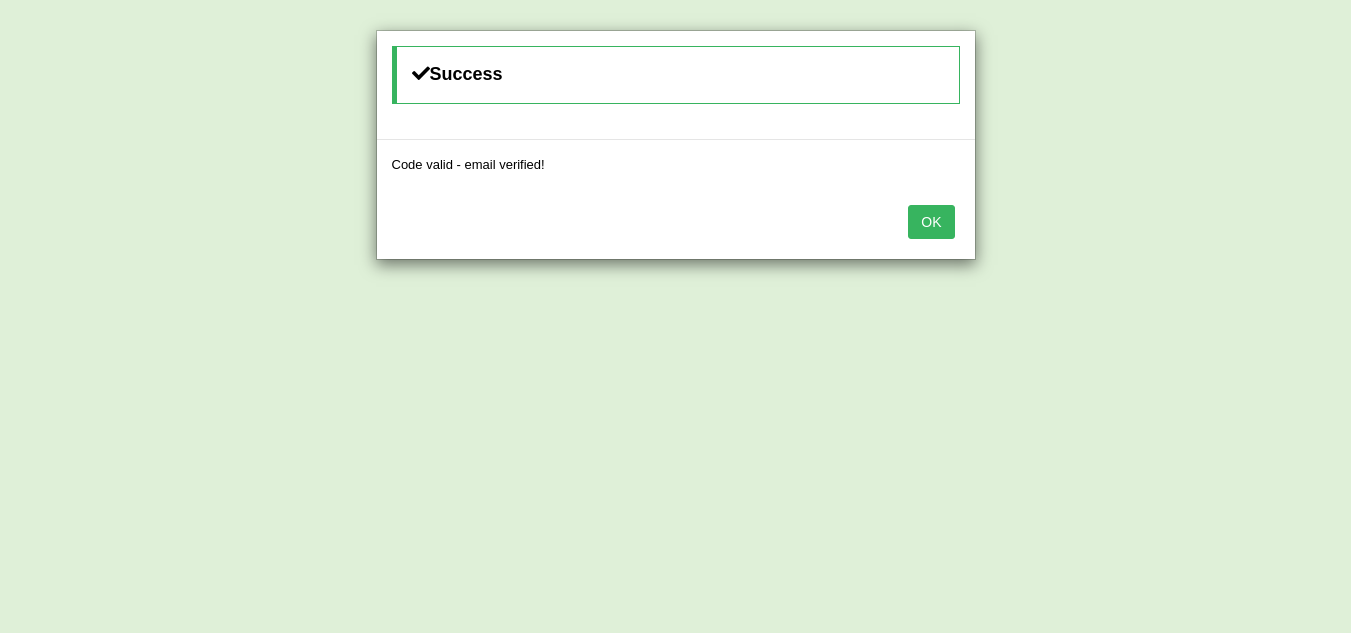 click on "OK" at bounding box center (931, 222) 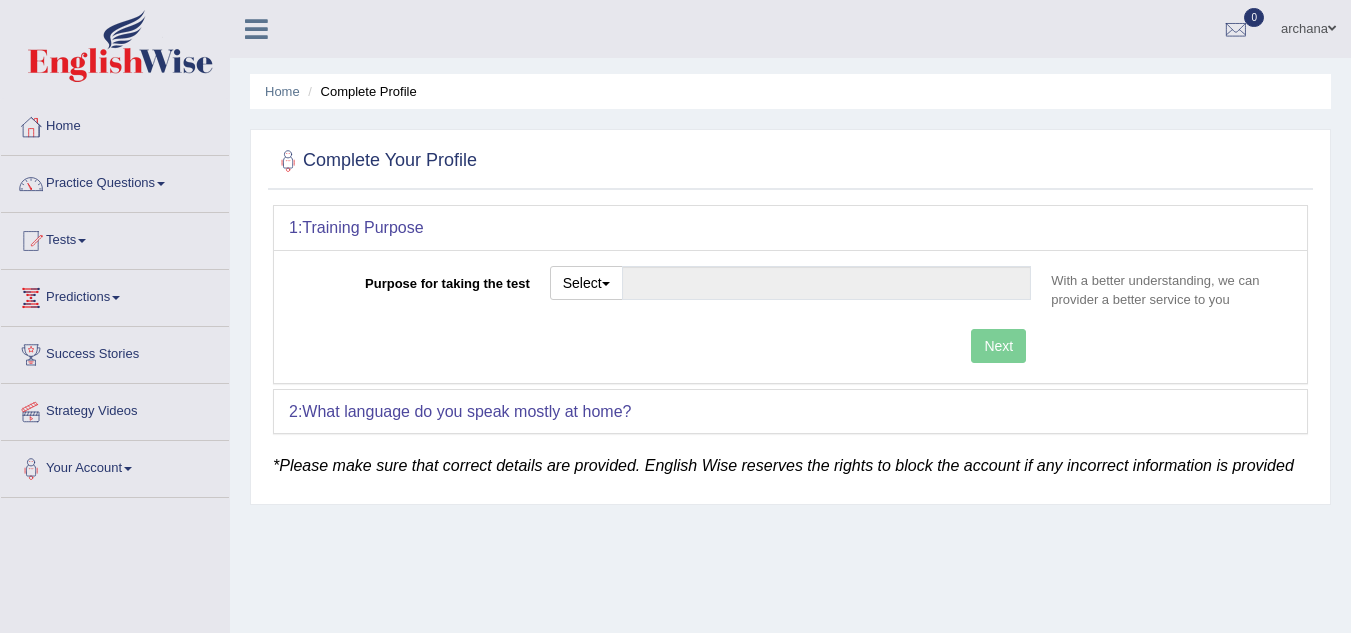 scroll, scrollTop: 0, scrollLeft: 0, axis: both 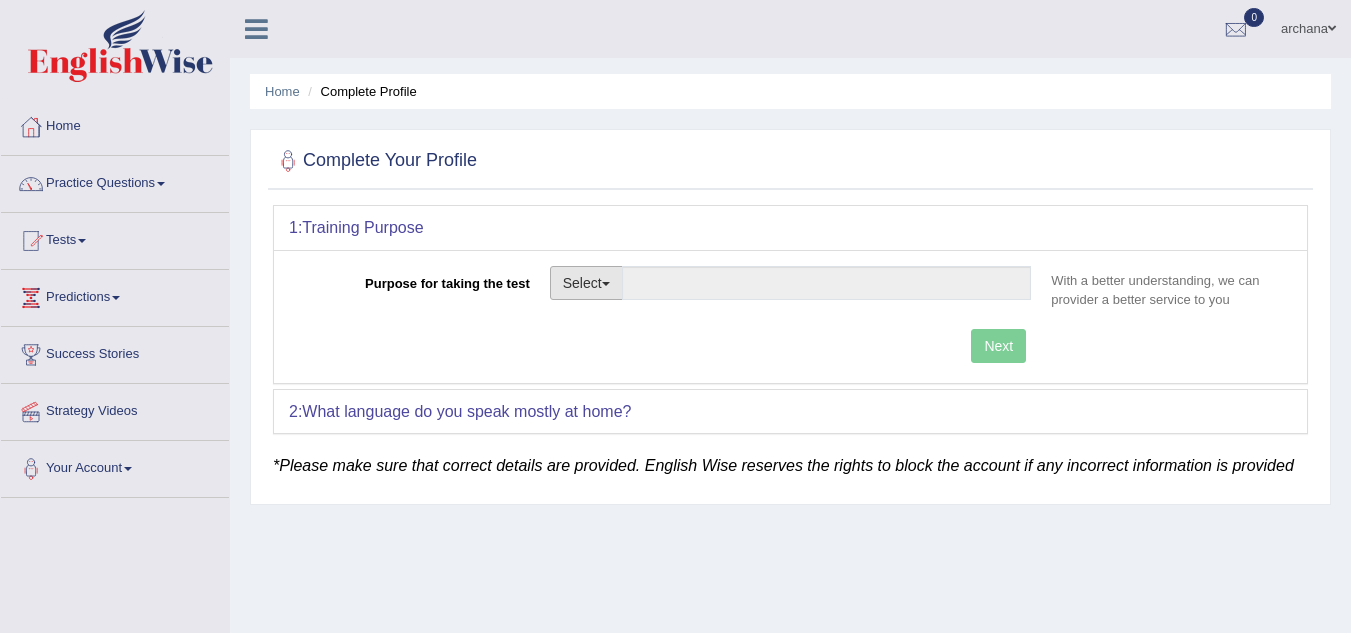 click on "Select" at bounding box center [586, 283] 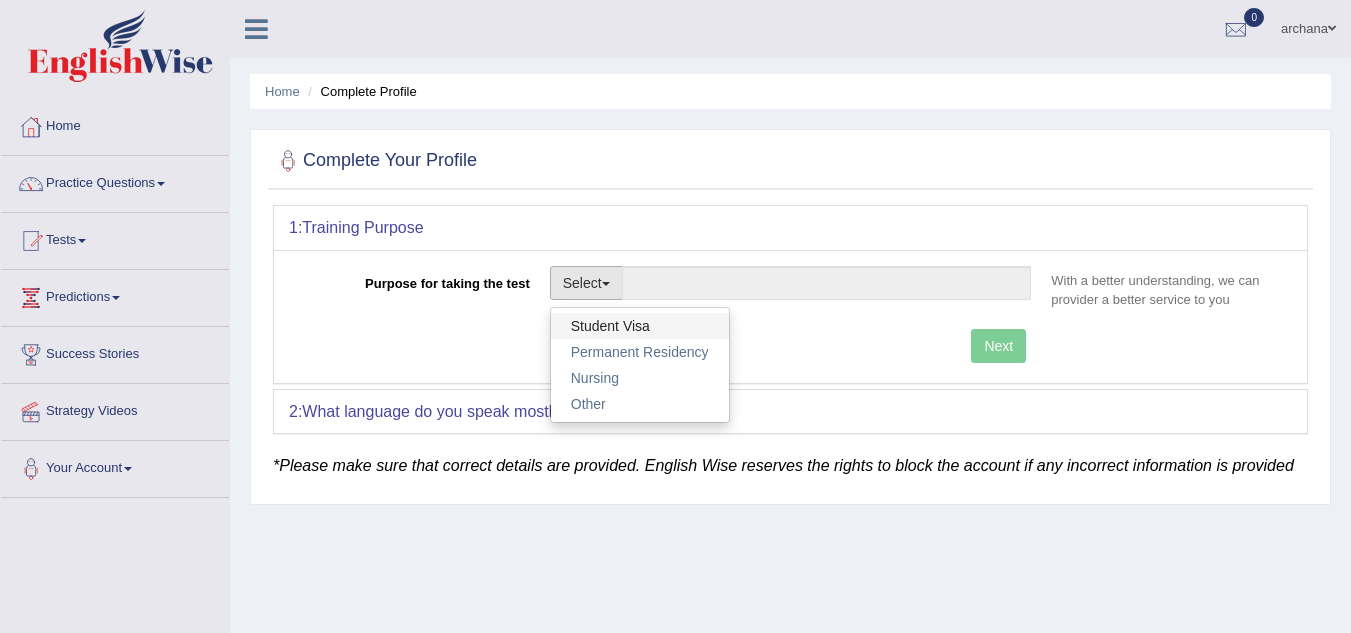 click on "Student Visa" at bounding box center (640, 326) 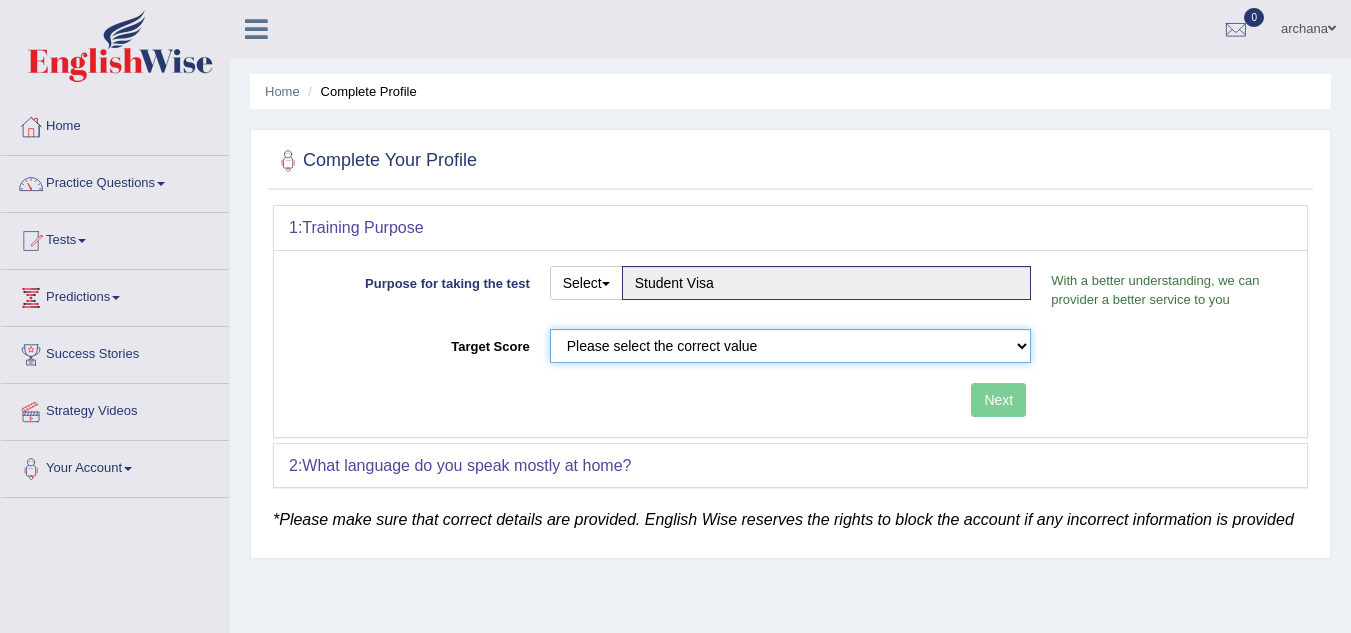 click on "Please select the correct value
50 (6 bands)
58 (6.5 bands)
65 (7 bands)
79 (8 bands)" at bounding box center [791, 346] 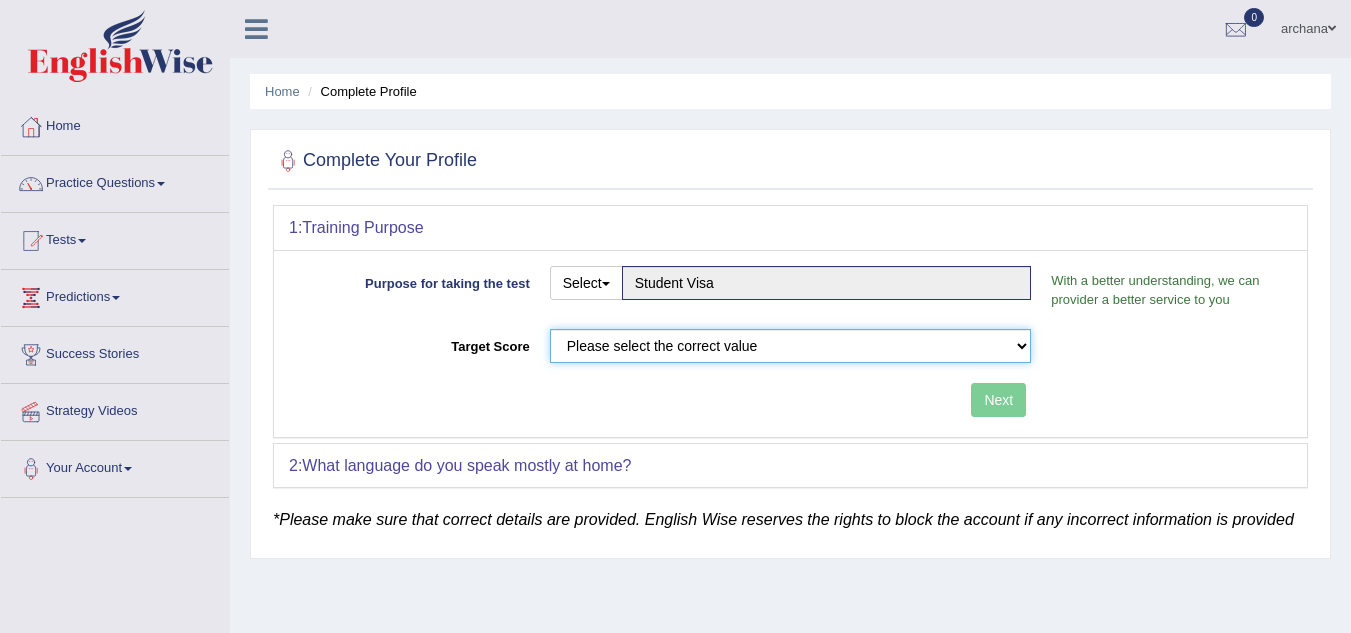 select on "65" 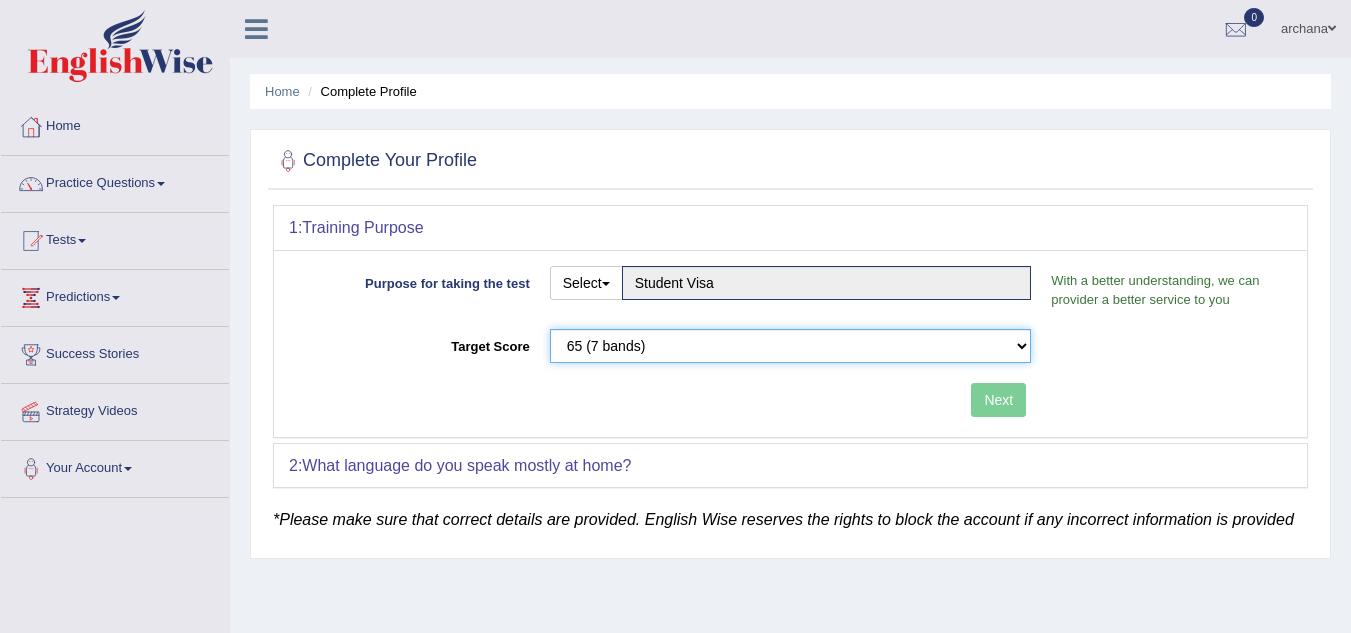 click on "Please select the correct value
50 (6 bands)
58 (6.5 bands)
65 (7 bands)
79 (8 bands)" at bounding box center (791, 346) 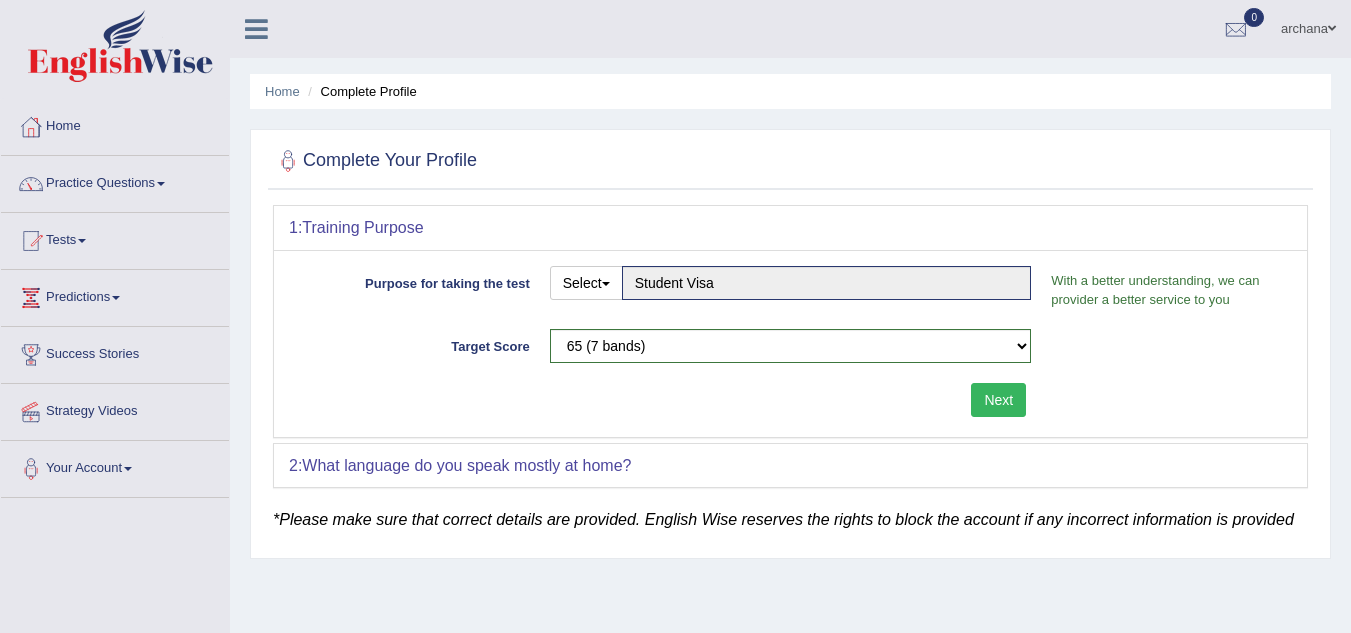 click on "Next" at bounding box center (998, 400) 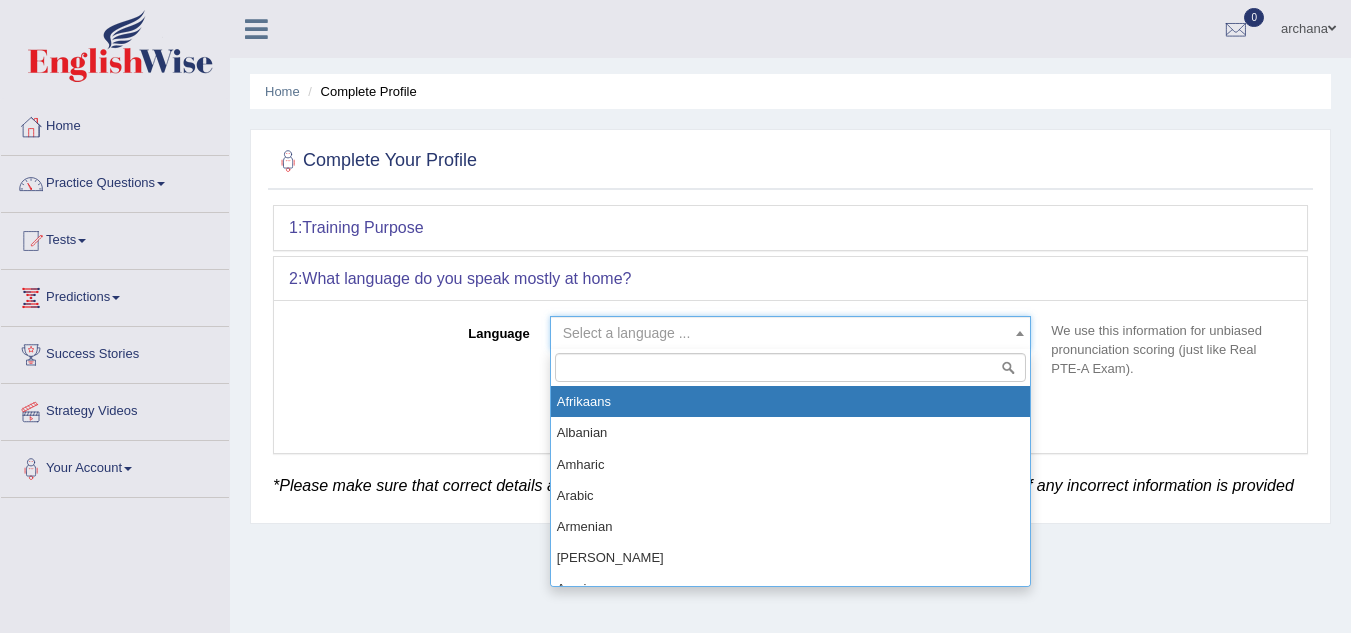 click on "Select a language ..." at bounding box center [785, 333] 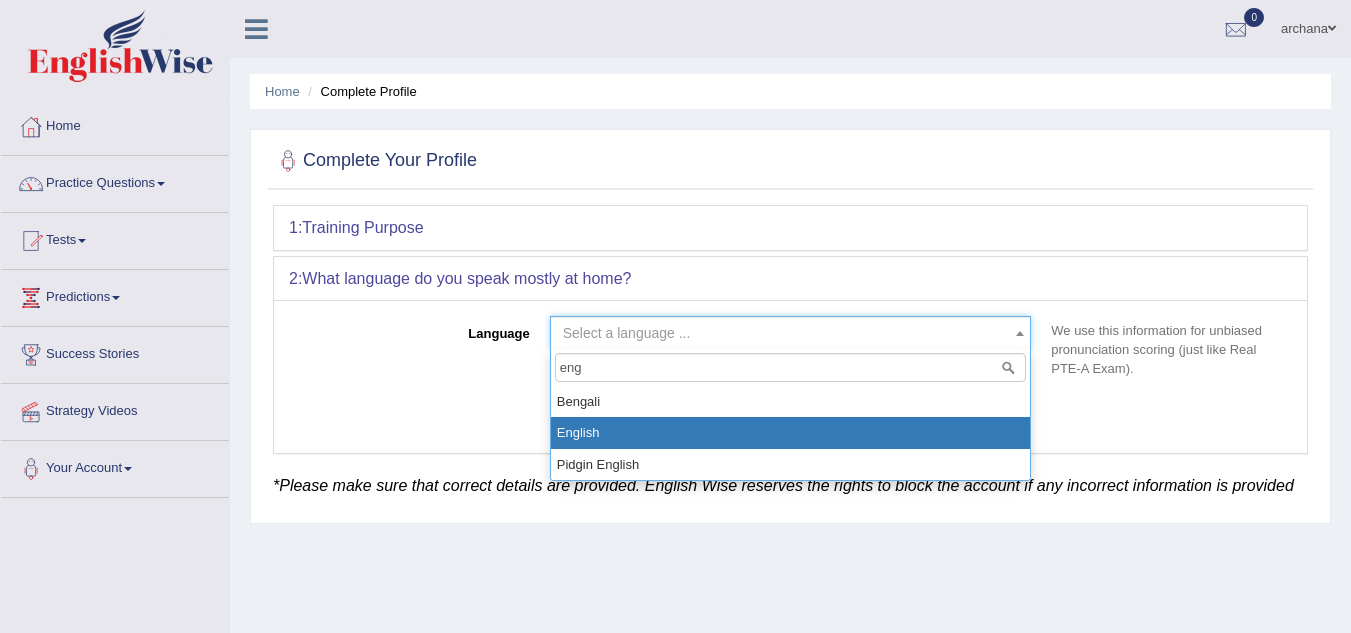 type on "eng" 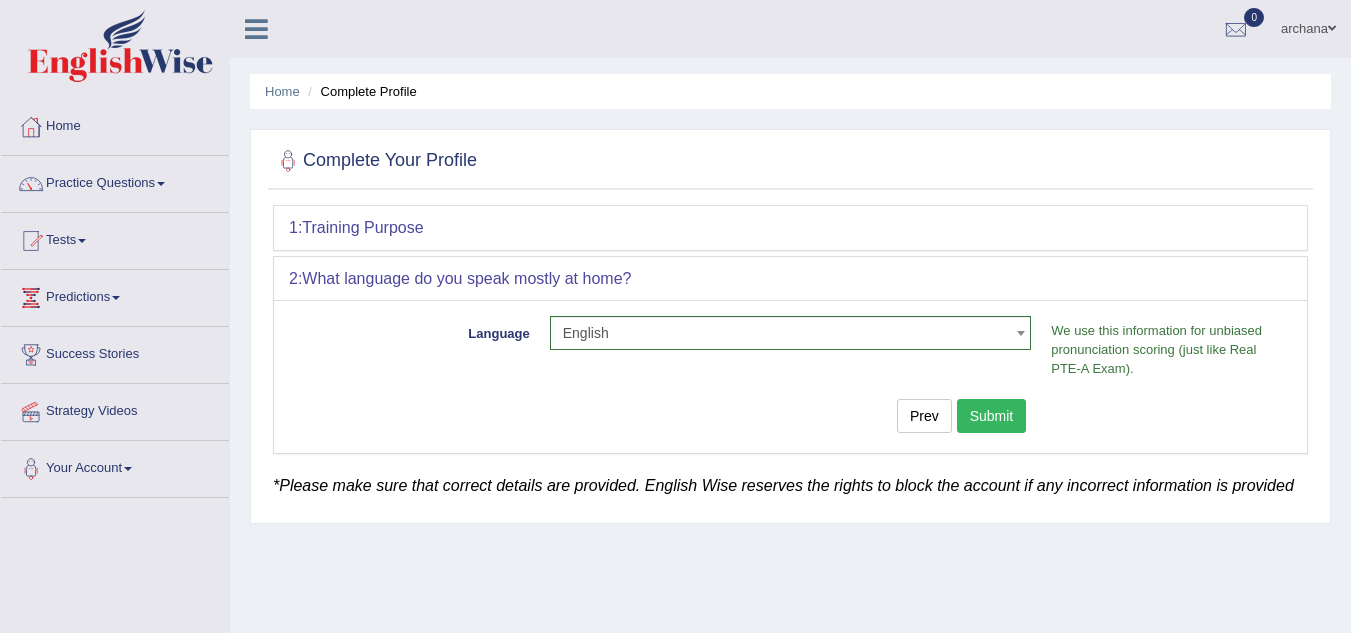 click on "Submit" at bounding box center [992, 416] 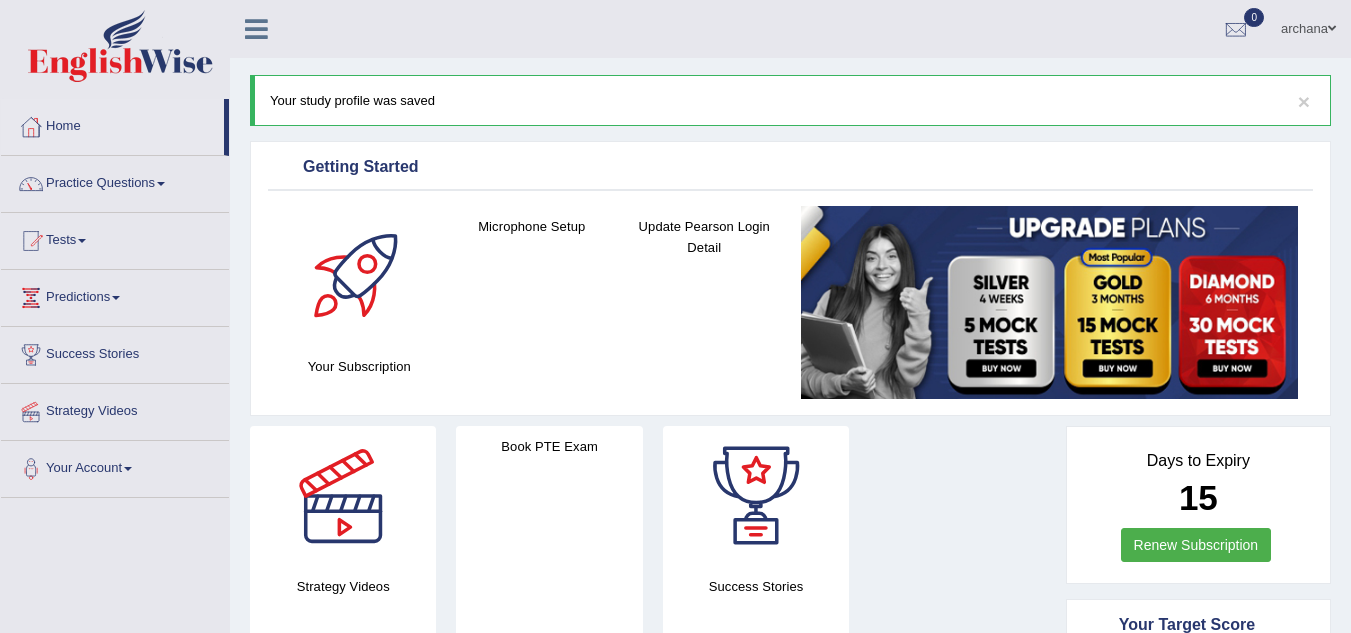 scroll, scrollTop: 0, scrollLeft: 0, axis: both 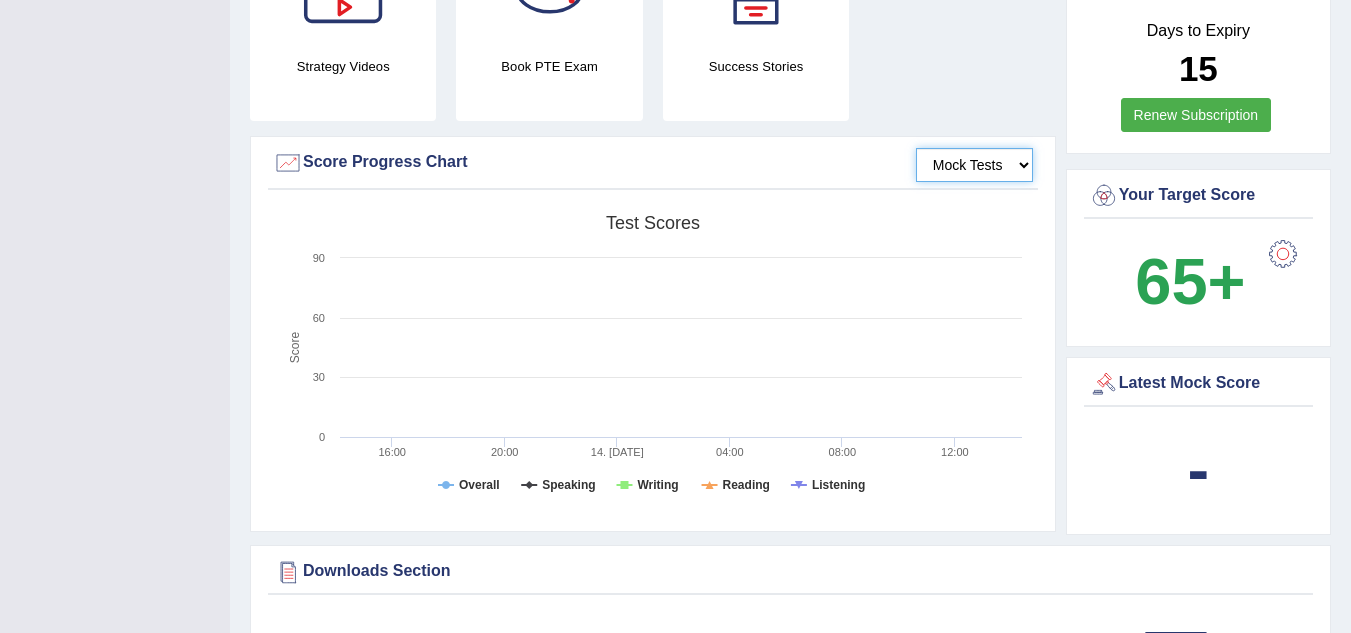 click on "Mock Tests" at bounding box center (974, 165) 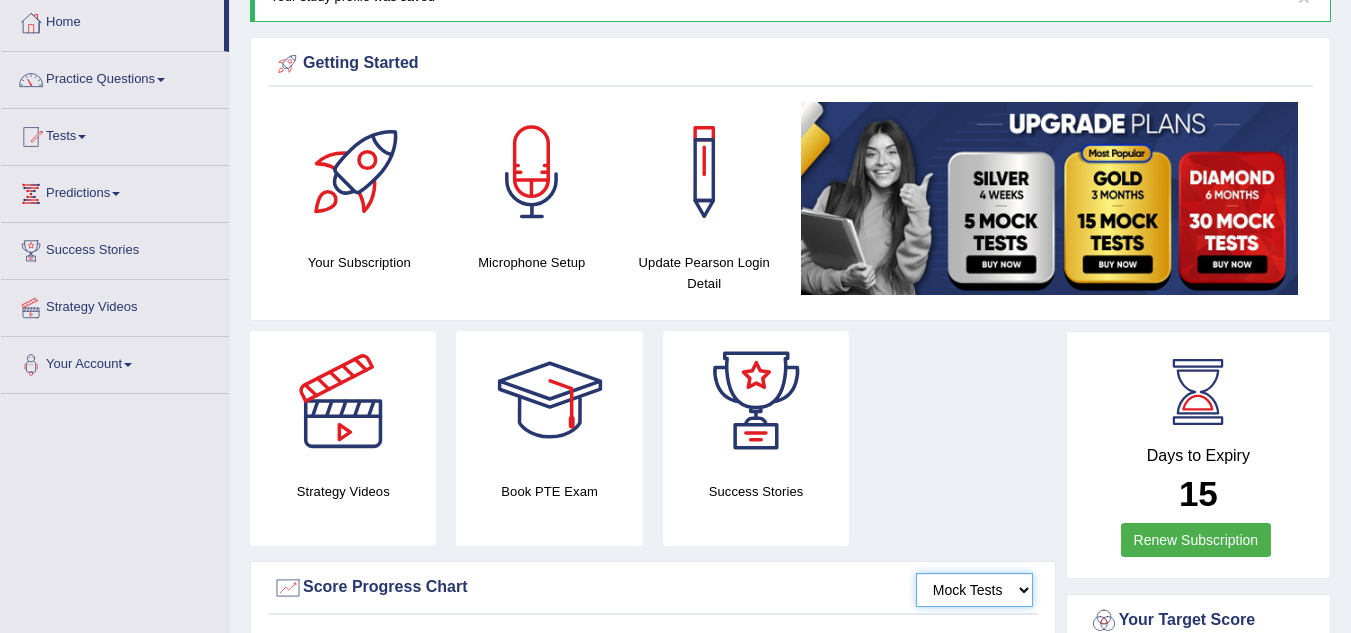 scroll, scrollTop: 0, scrollLeft: 0, axis: both 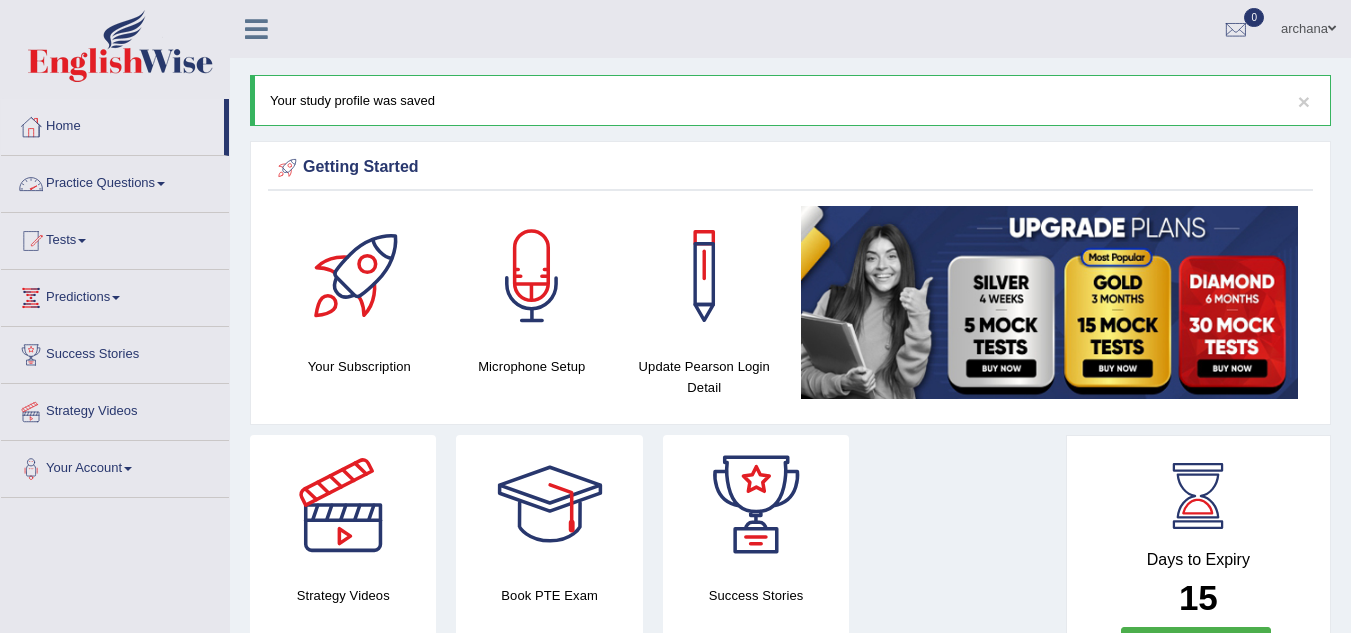 click on "Practice Questions" at bounding box center (115, 181) 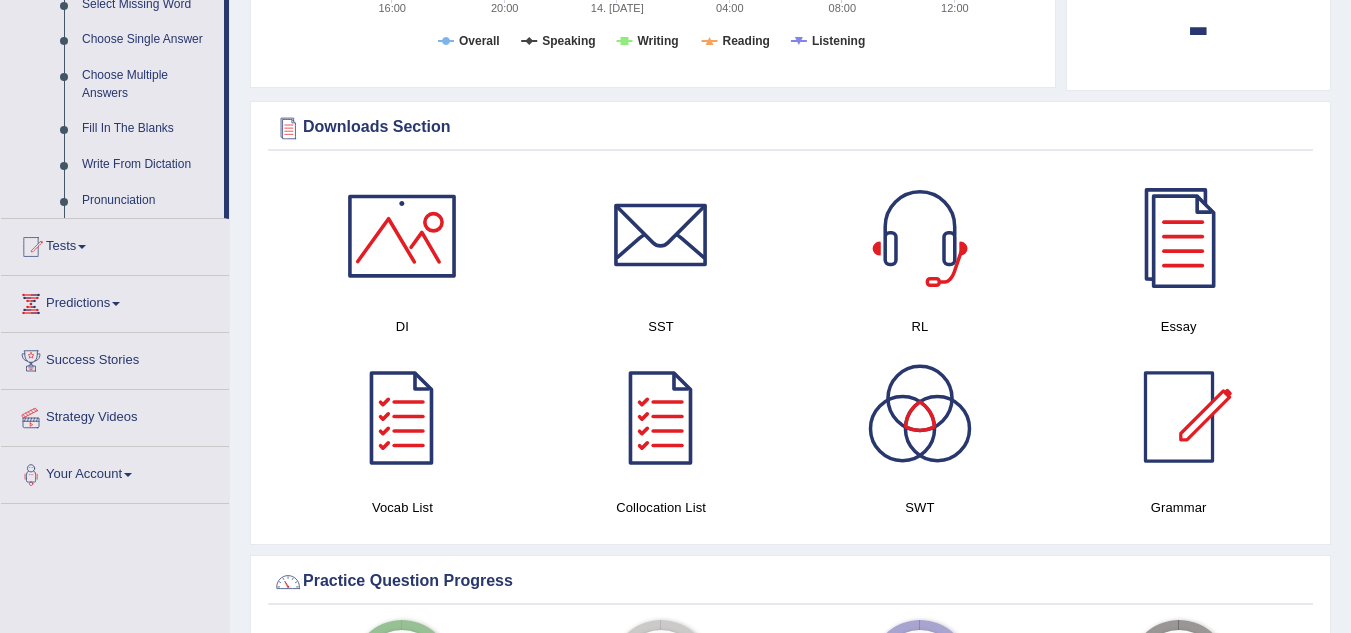 scroll, scrollTop: 974, scrollLeft: 0, axis: vertical 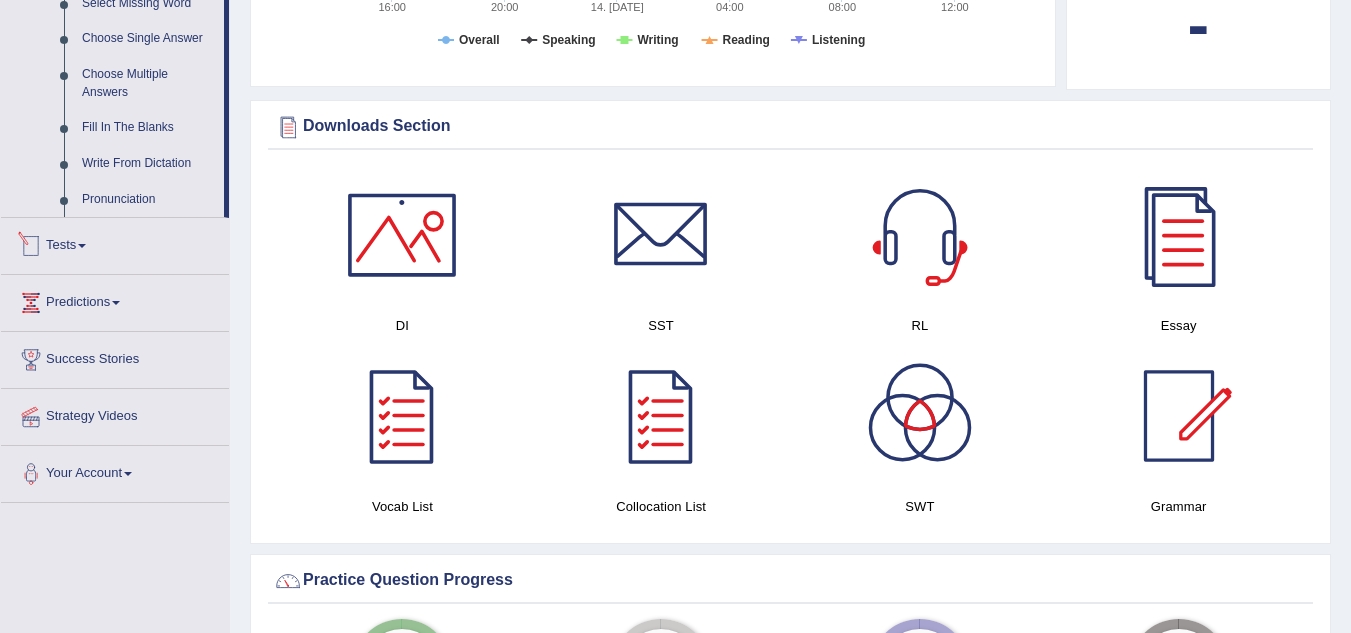 click on "Tests" at bounding box center [115, 243] 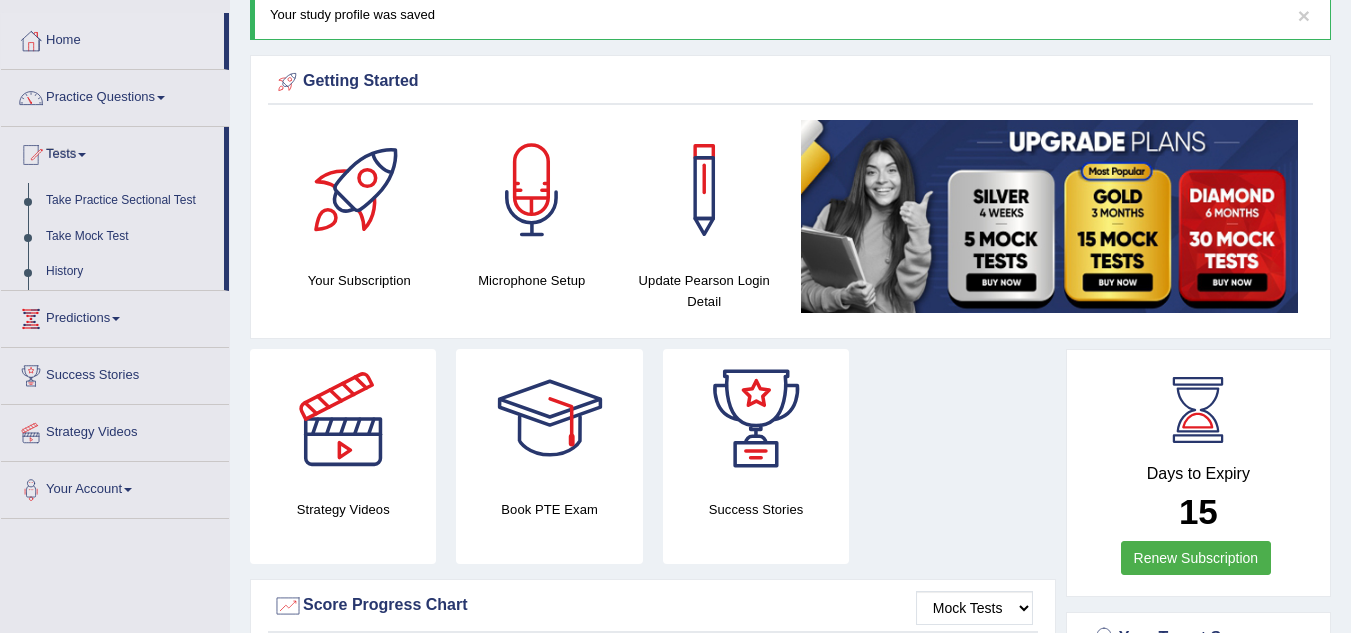scroll, scrollTop: 85, scrollLeft: 0, axis: vertical 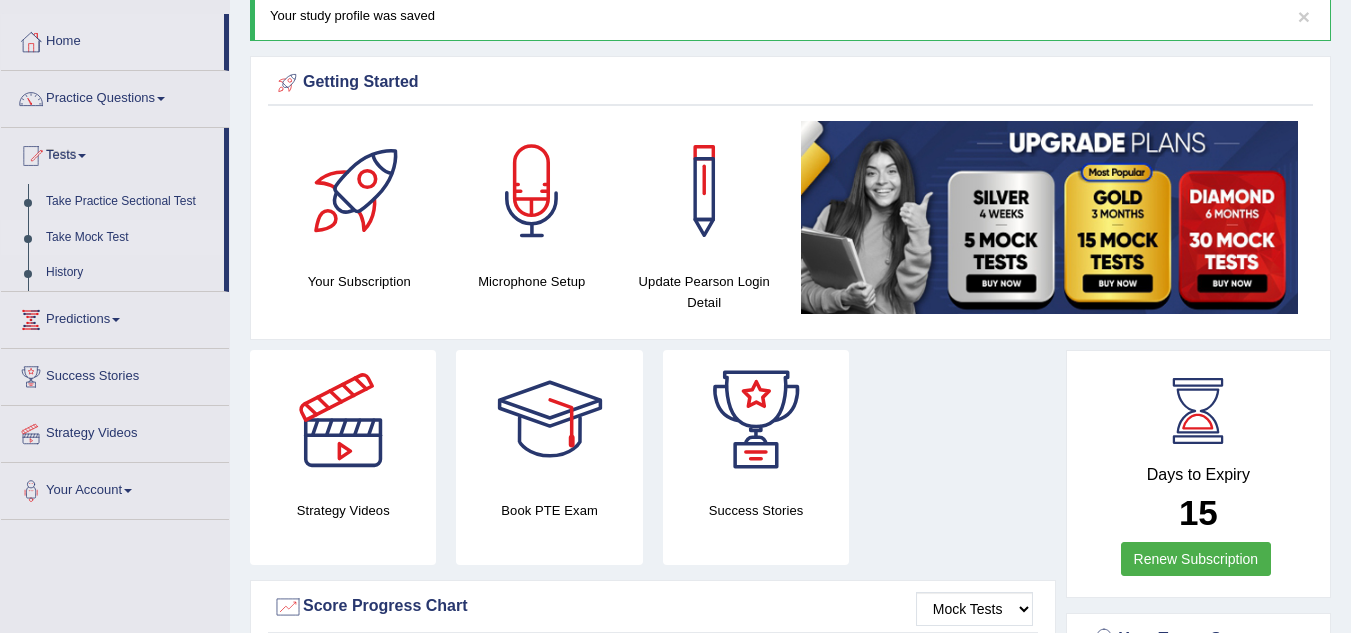 click on "Take Mock Test" at bounding box center (130, 238) 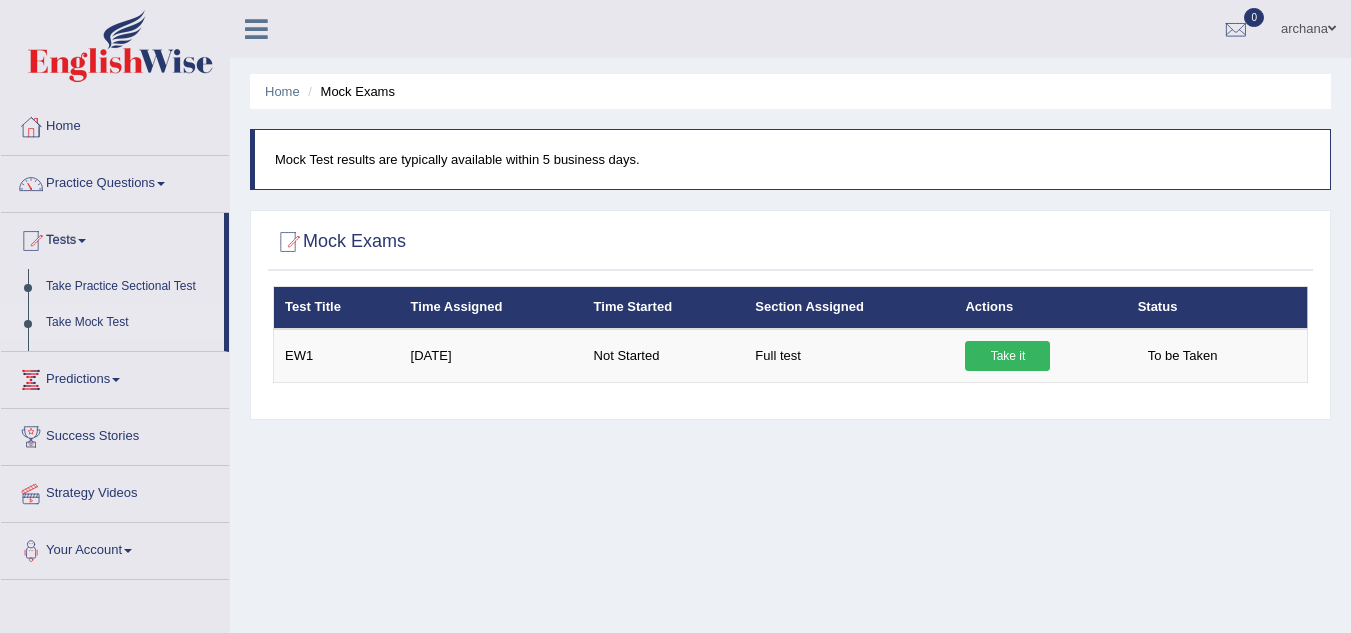 scroll, scrollTop: 0, scrollLeft: 0, axis: both 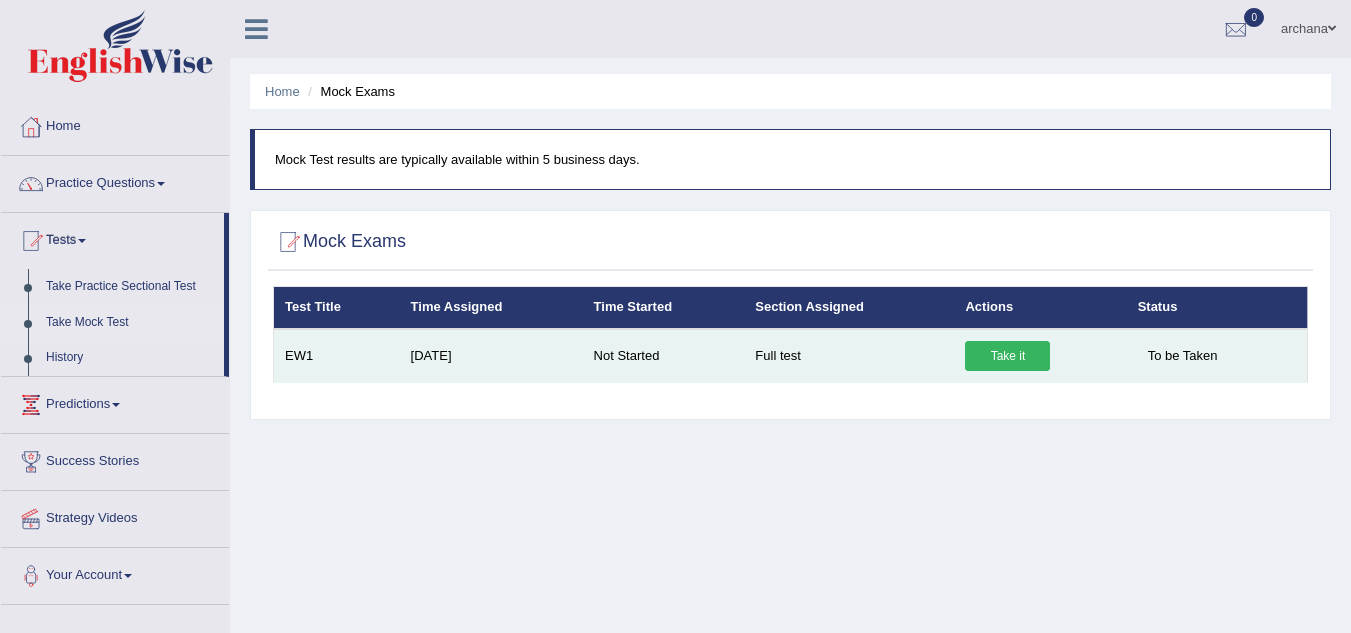 click on "Take it" at bounding box center (1007, 356) 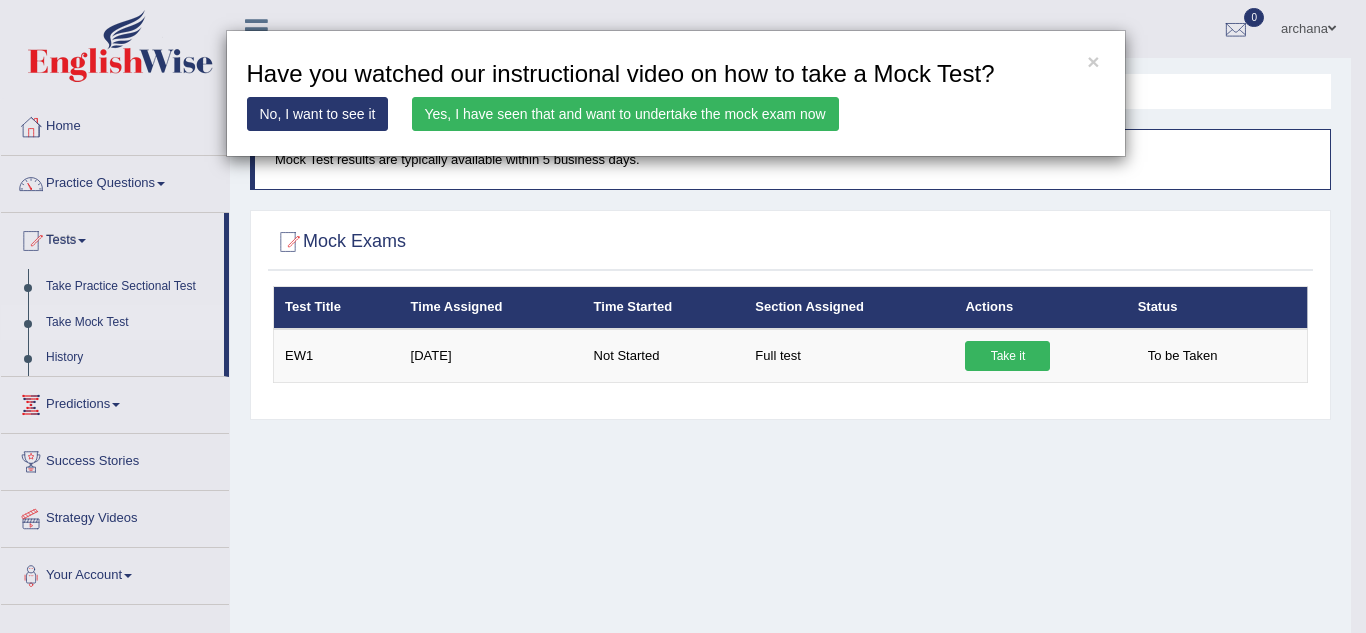 click on "Yes, I have seen that and want to undertake the mock exam now" at bounding box center (625, 114) 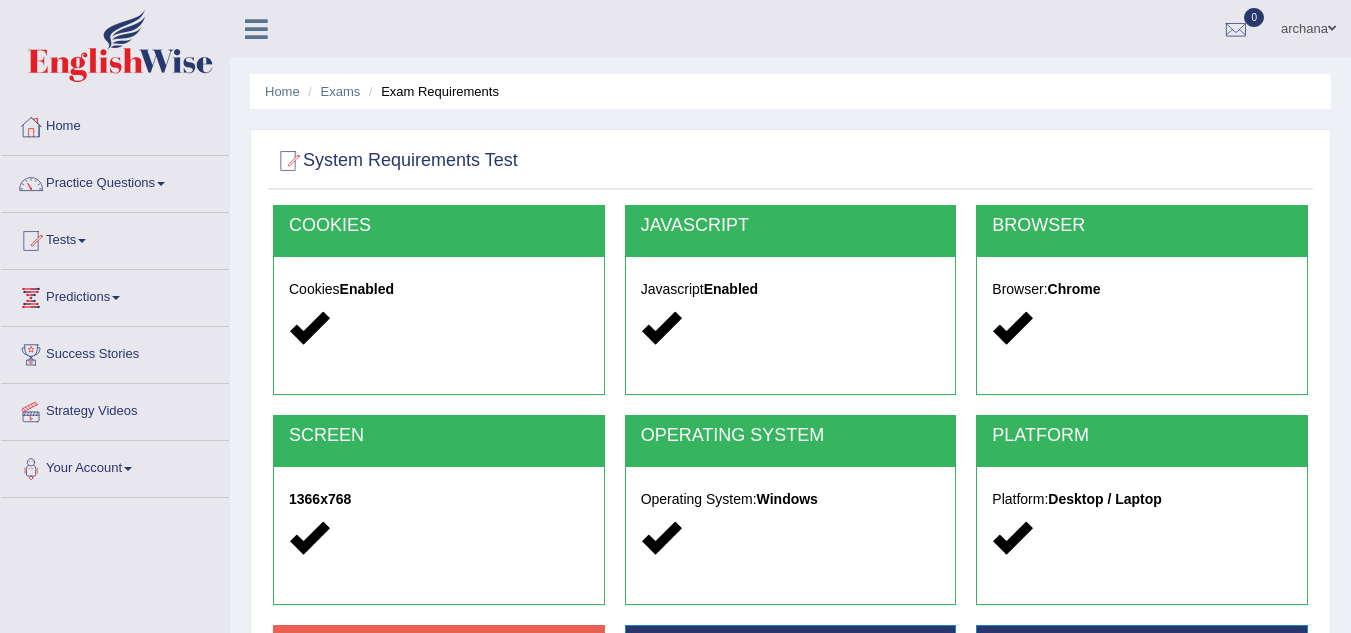 scroll, scrollTop: 0, scrollLeft: 0, axis: both 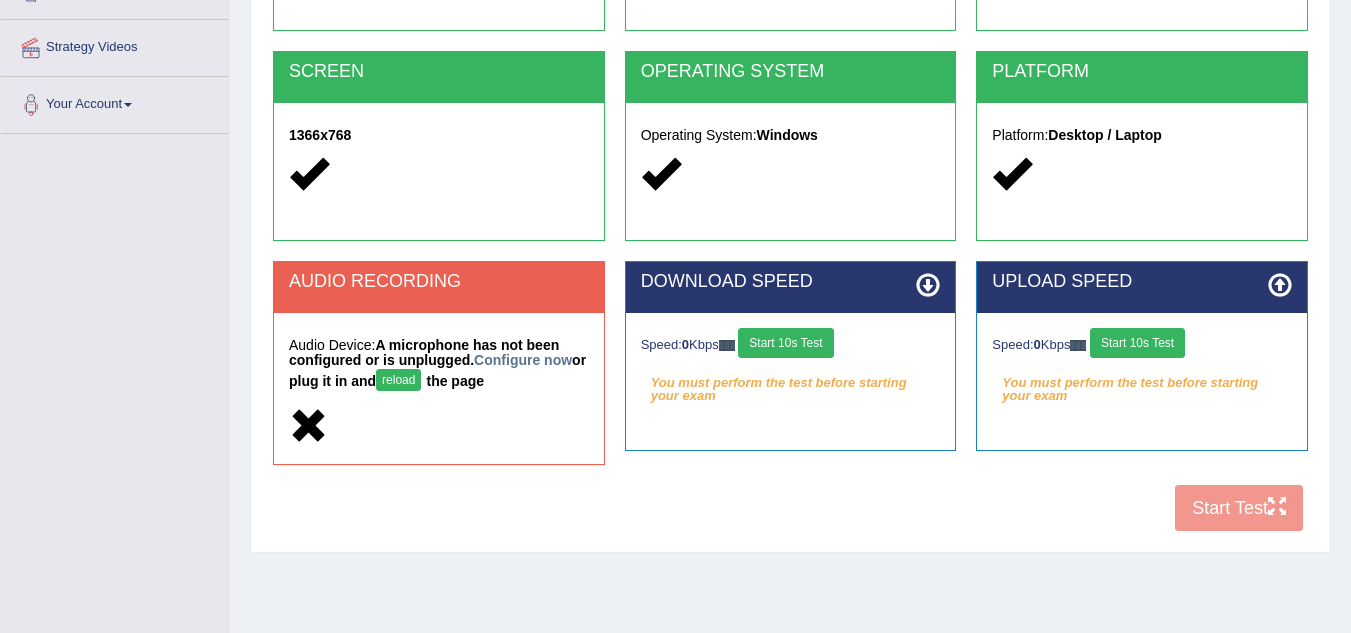click on "COOKIES
Cookies  Enabled
JAVASCRIPT
Javascript  Enabled
BROWSER
Browser:  Chrome
SCREEN
1366x768
OPERATING SYSTEM
Operating System:  Windows
PLATFORM
Platform:  Desktop / Laptop
AUDIO RECORDING
Audio Device:  A microphone has not been configured or is unplugged.  Configure now  or plug it in and  reload  the page
DOWNLOAD SPEED
Speed:  0  Kbps    Start 10s Test
You must perform the test before starting your exam
Select Audio Quality
UPLOAD SPEED
Speed:  0  Kbps    Start 10s Test" at bounding box center [790, 191] 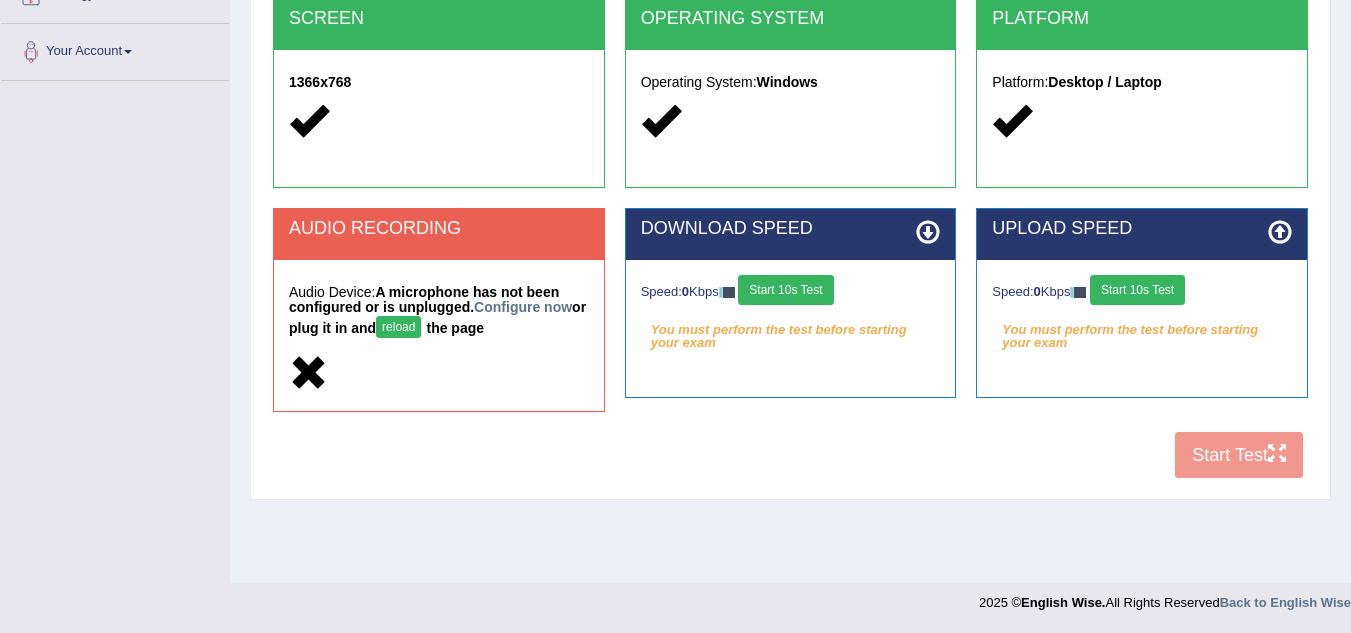 scroll, scrollTop: 417, scrollLeft: 0, axis: vertical 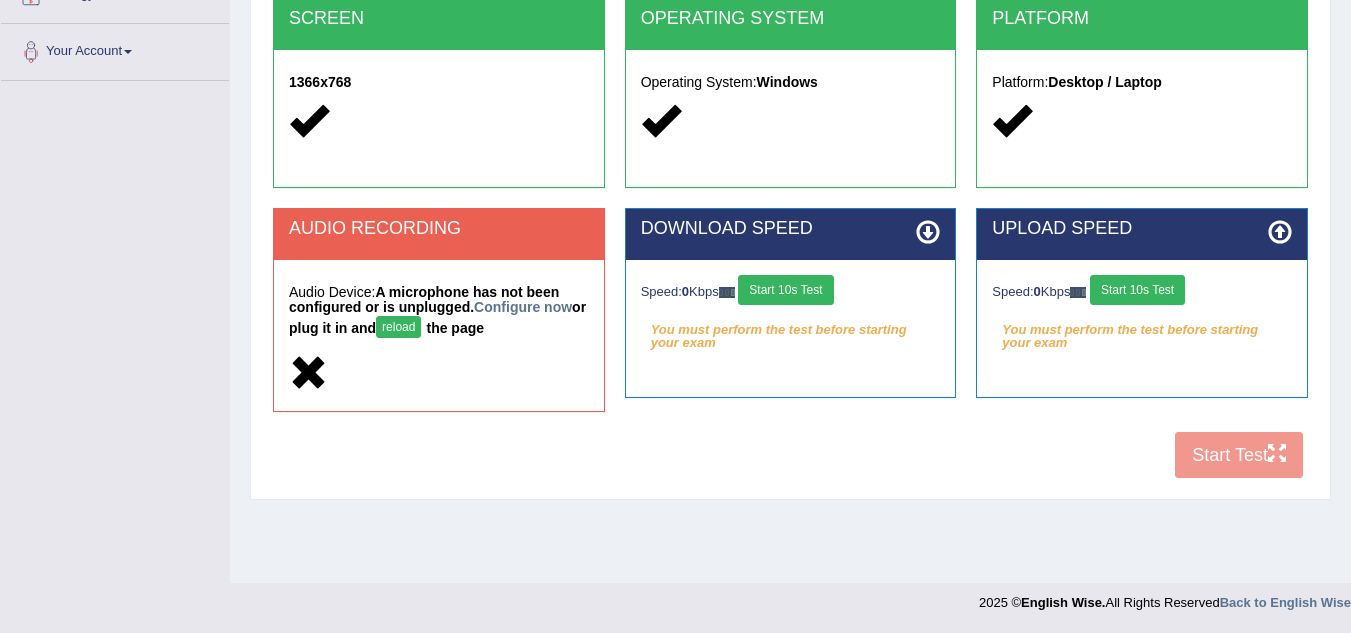 click on "COOKIES
Cookies  Enabled
JAVASCRIPT
Javascript  Enabled
BROWSER
Browser:  Chrome
SCREEN
1366x768
OPERATING SYSTEM
Operating System:  Windows
PLATFORM
Platform:  Desktop / Laptop
AUDIO RECORDING
Audio Device:  A microphone has not been configured or is unplugged.  Configure now  or plug it in and  reload  the page
DOWNLOAD SPEED
Speed:  0  Kbps    Start 10s Test
You must perform the test before starting your exam
Select Audio Quality
UPLOAD SPEED
Speed:  0  Kbps    Start 10s Test" at bounding box center (790, 138) 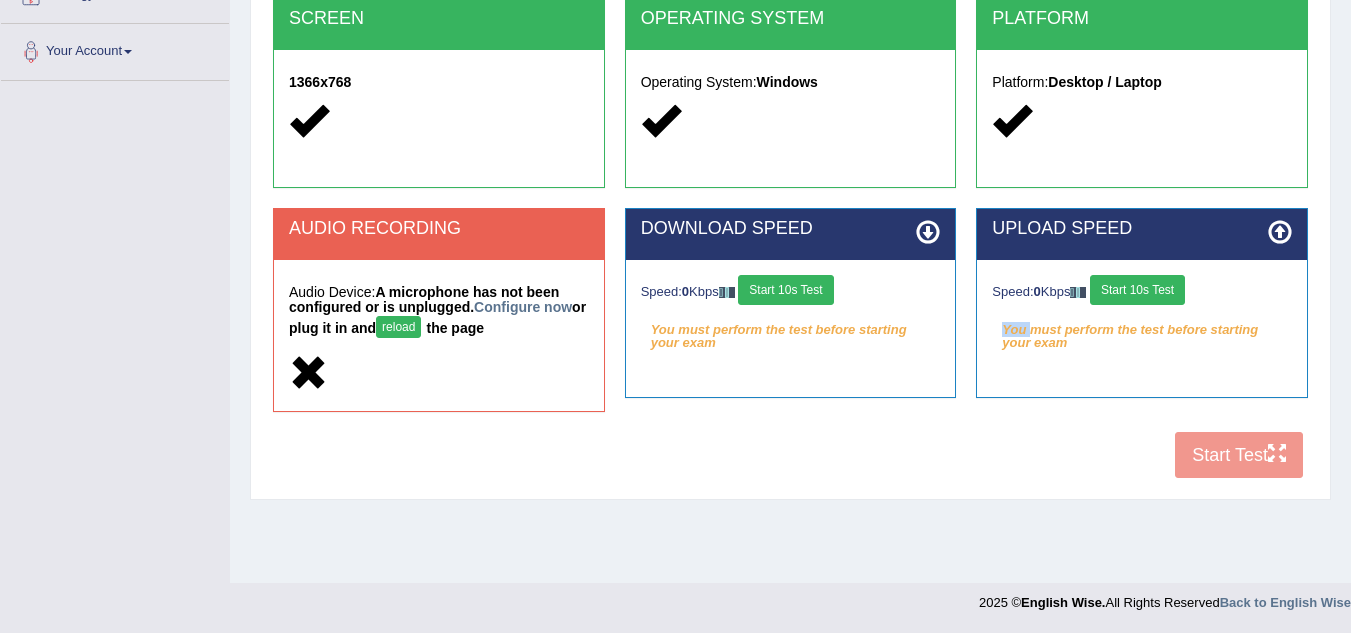 click on "COOKIES
Cookies  Enabled
JAVASCRIPT
Javascript  Enabled
BROWSER
Browser:  Chrome
SCREEN
1366x768
OPERATING SYSTEM
Operating System:  Windows
PLATFORM
Platform:  Desktop / Laptop
AUDIO RECORDING
Audio Device:  A microphone has not been configured or is unplugged.  Configure now  or plug it in and  reload  the page
DOWNLOAD SPEED
Speed:  0  Kbps    Start 10s Test
You must perform the test before starting your exam
Select Audio Quality
UPLOAD SPEED
Speed:  0  Kbps    Start 10s Test" at bounding box center (790, 138) 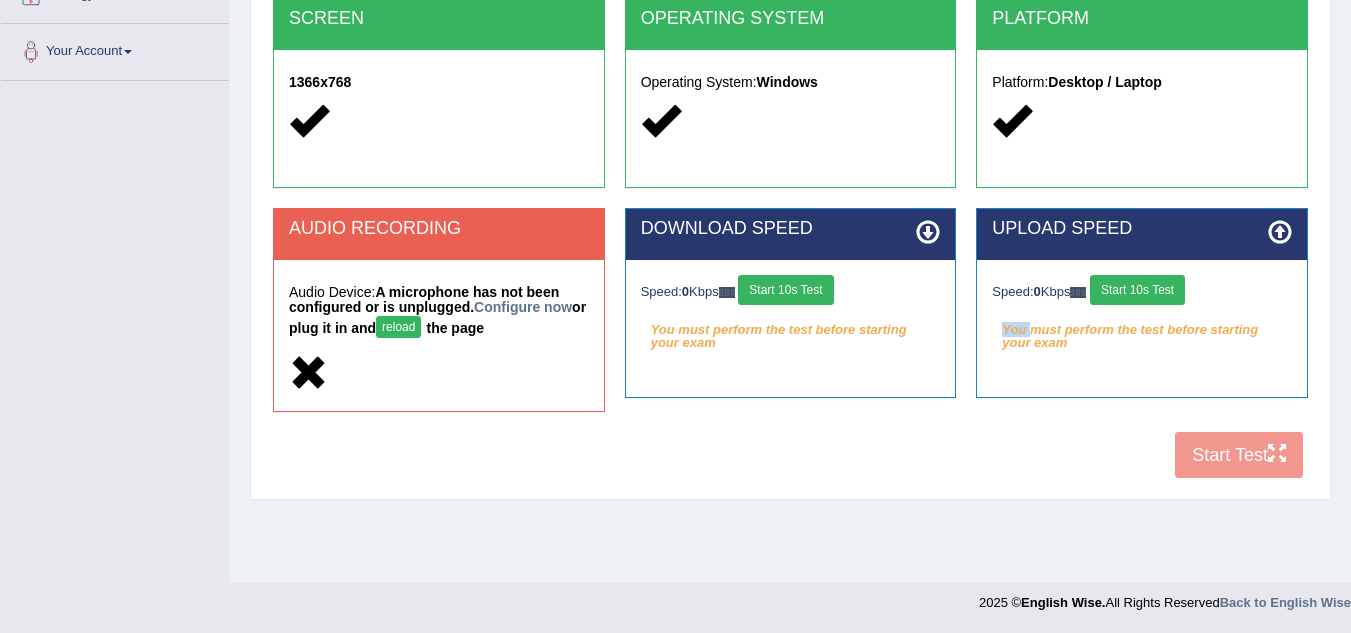 scroll, scrollTop: 0, scrollLeft: 0, axis: both 